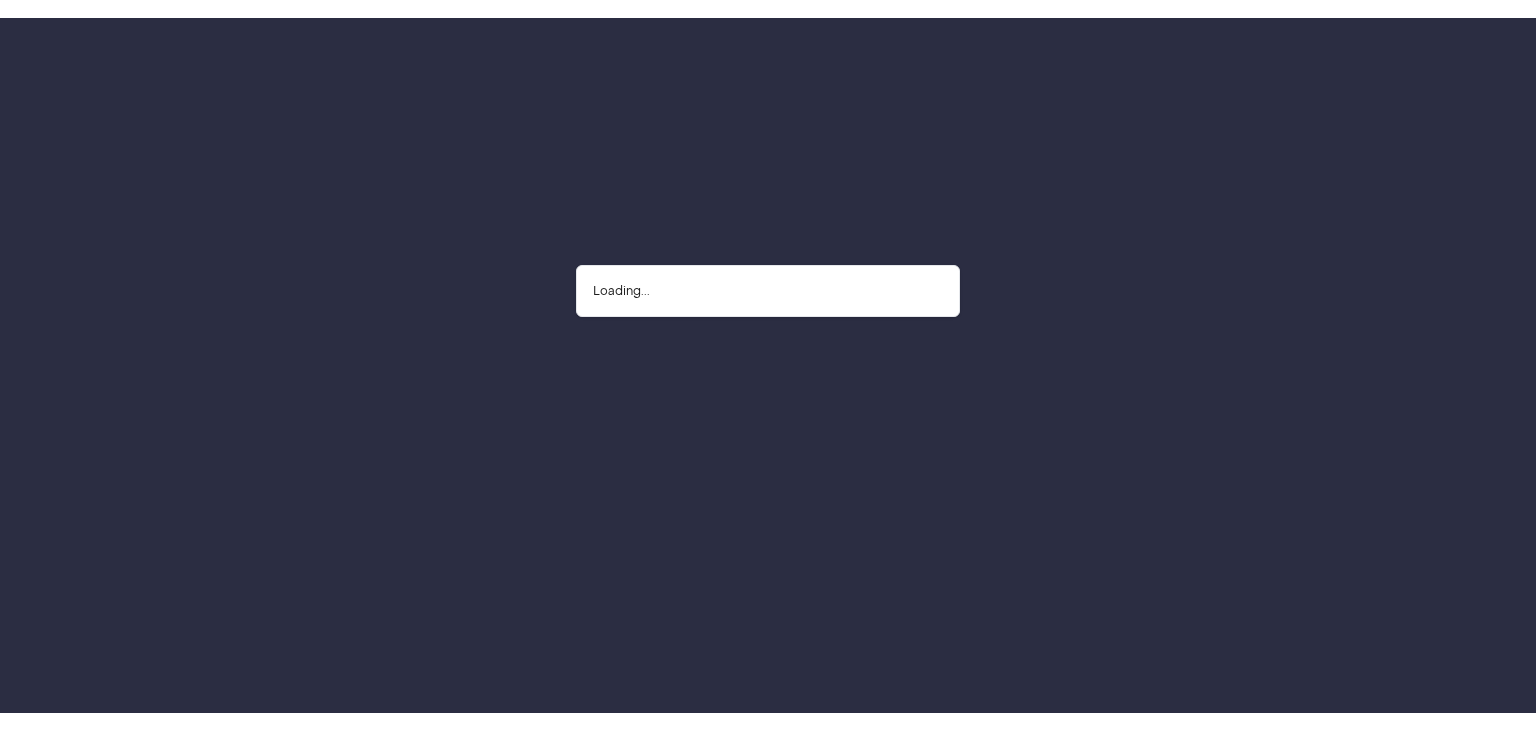 scroll, scrollTop: 0, scrollLeft: 0, axis: both 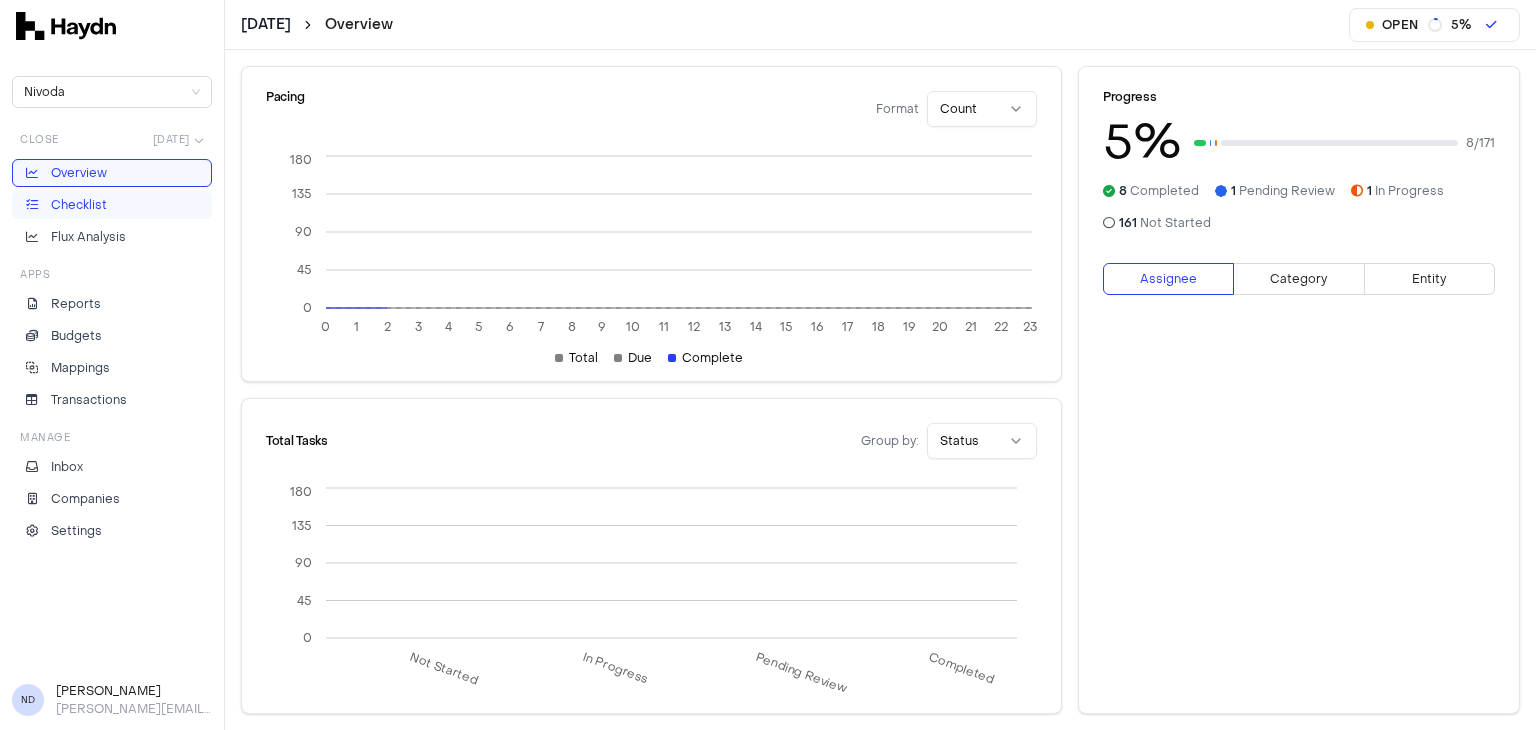click on "Checklist" at bounding box center [79, 205] 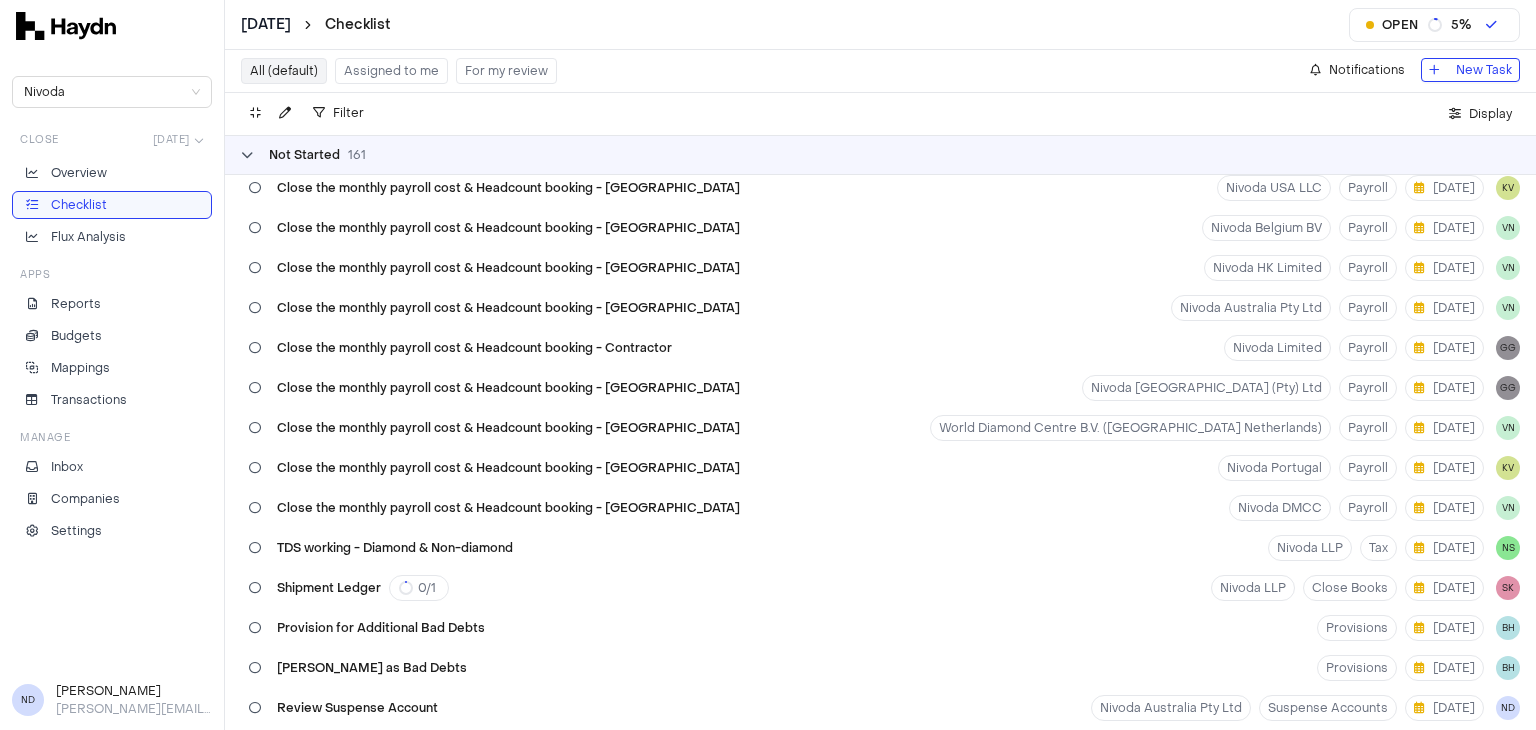 click on "Not Started 161" at bounding box center (303, 155) 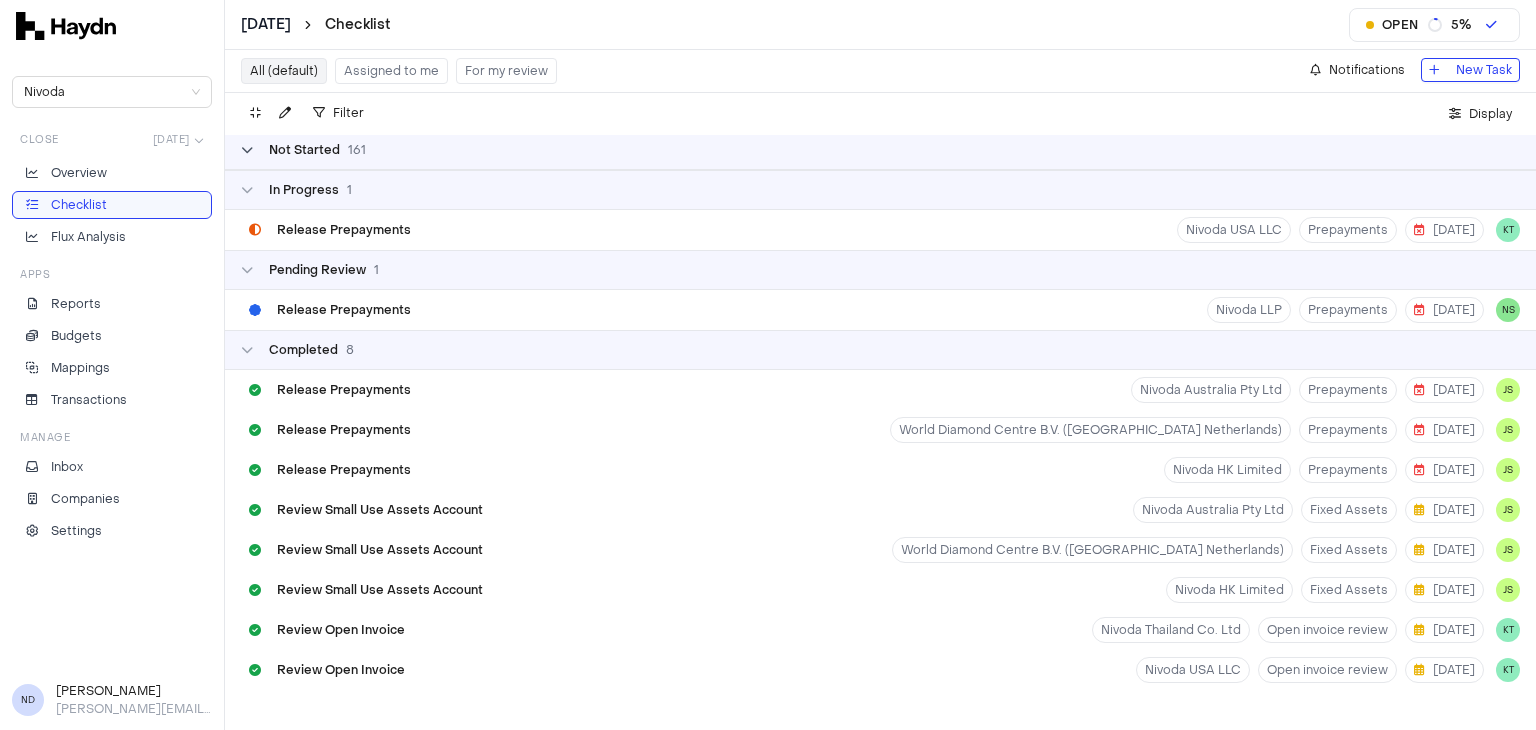 scroll, scrollTop: 4, scrollLeft: 0, axis: vertical 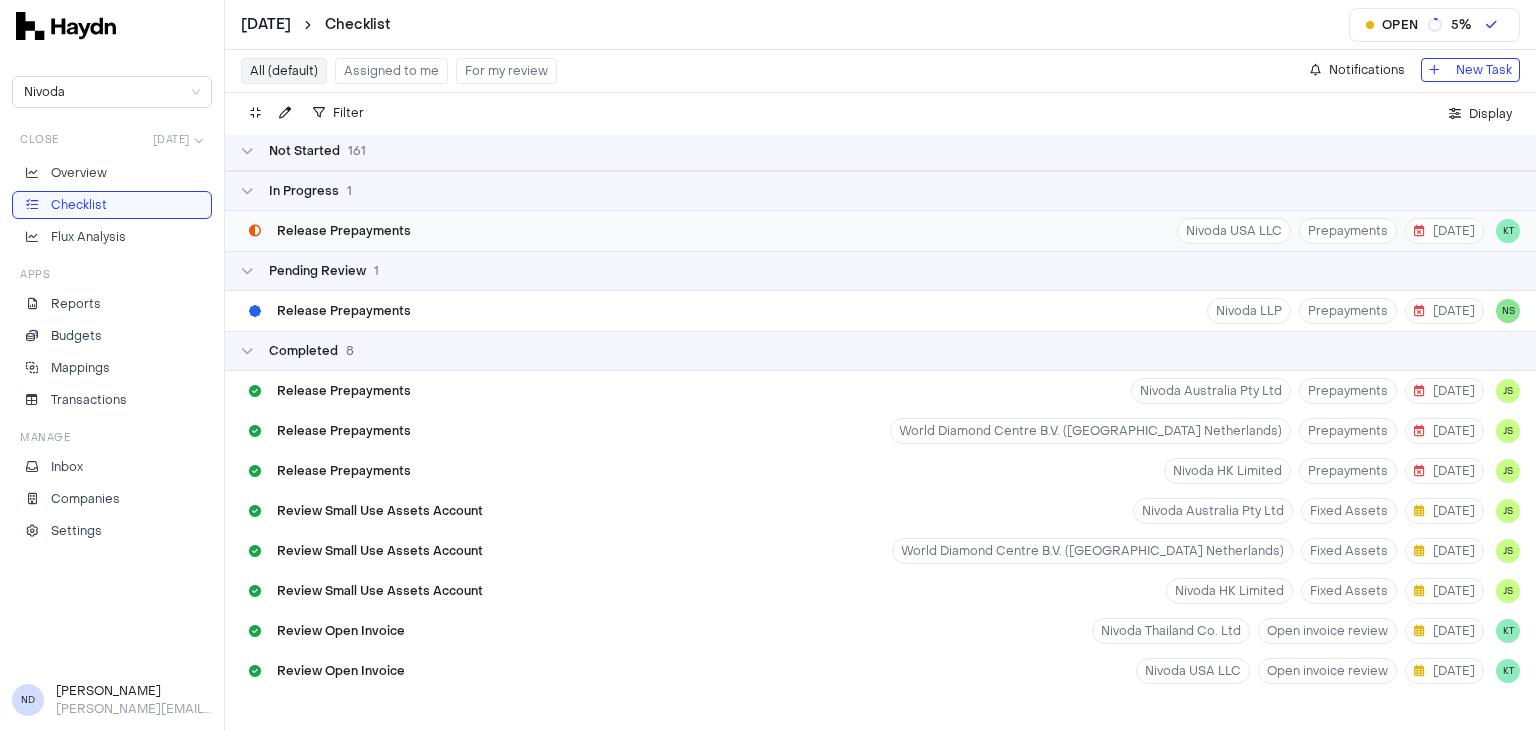 click on "Release Prepayments" at bounding box center (344, 231) 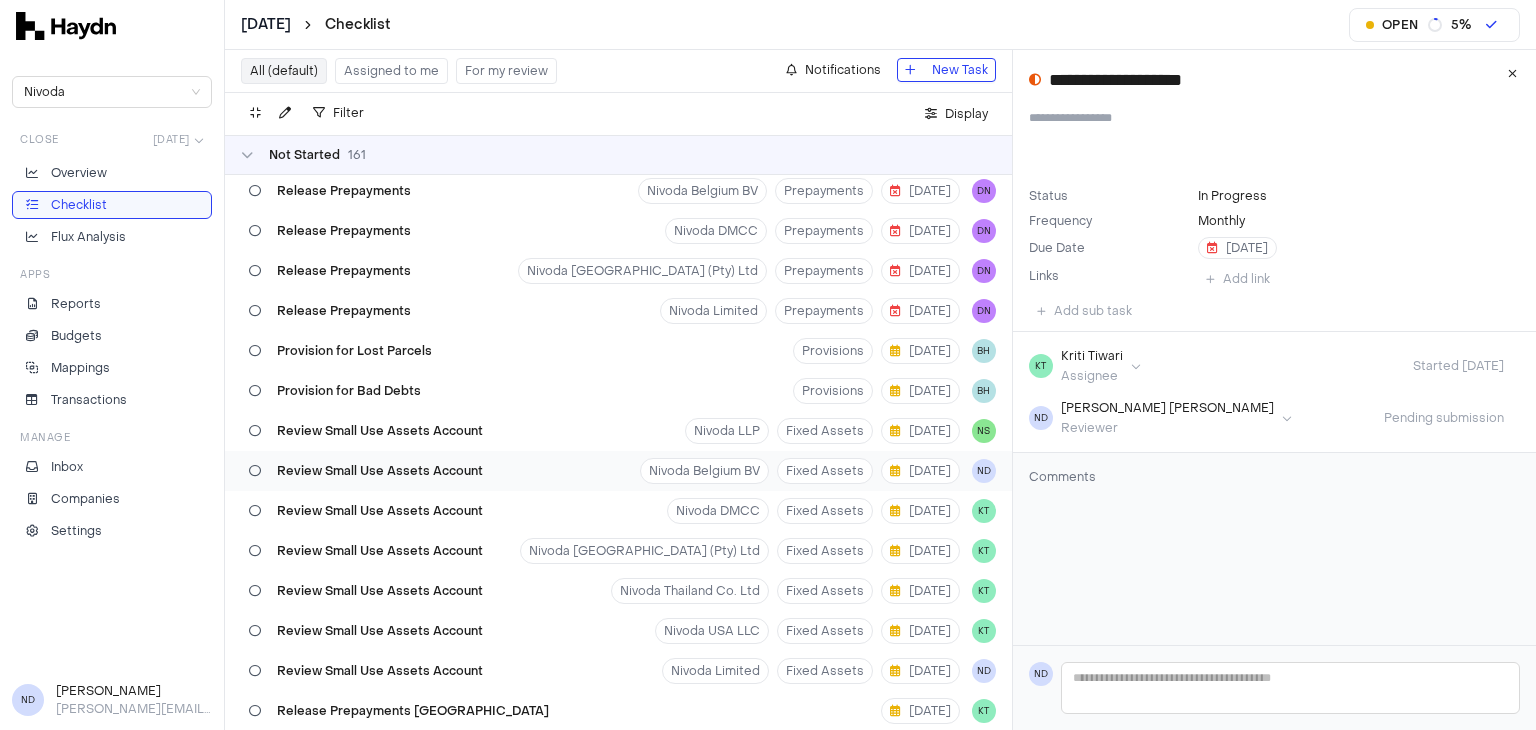click on "Review Small Use Assets Account" at bounding box center (380, 471) 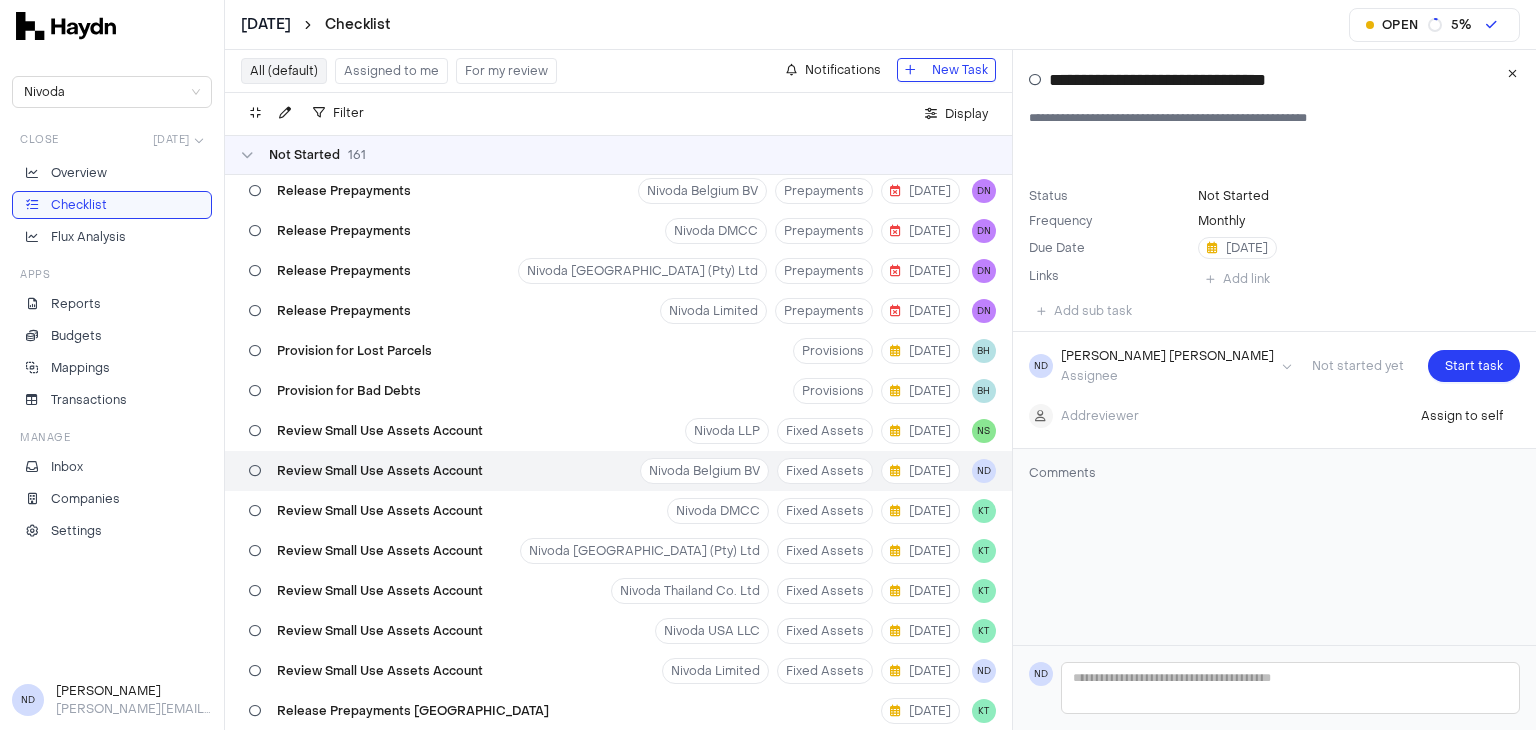 click on "Review Small Use Assets Account Nivoda Belgium BV Fixed Assets [DATE] ND" at bounding box center (618, 471) 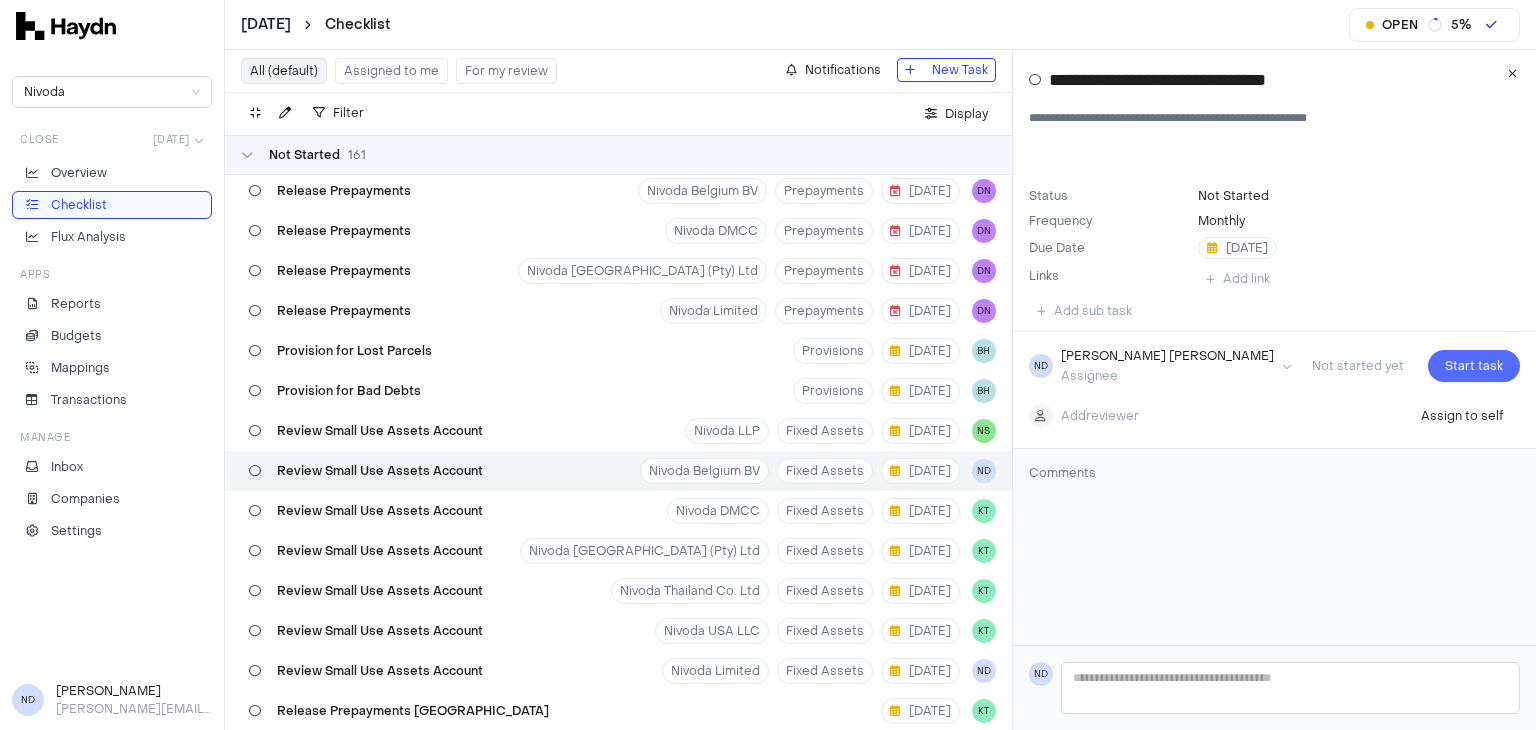 click on "Start task" at bounding box center (1474, 366) 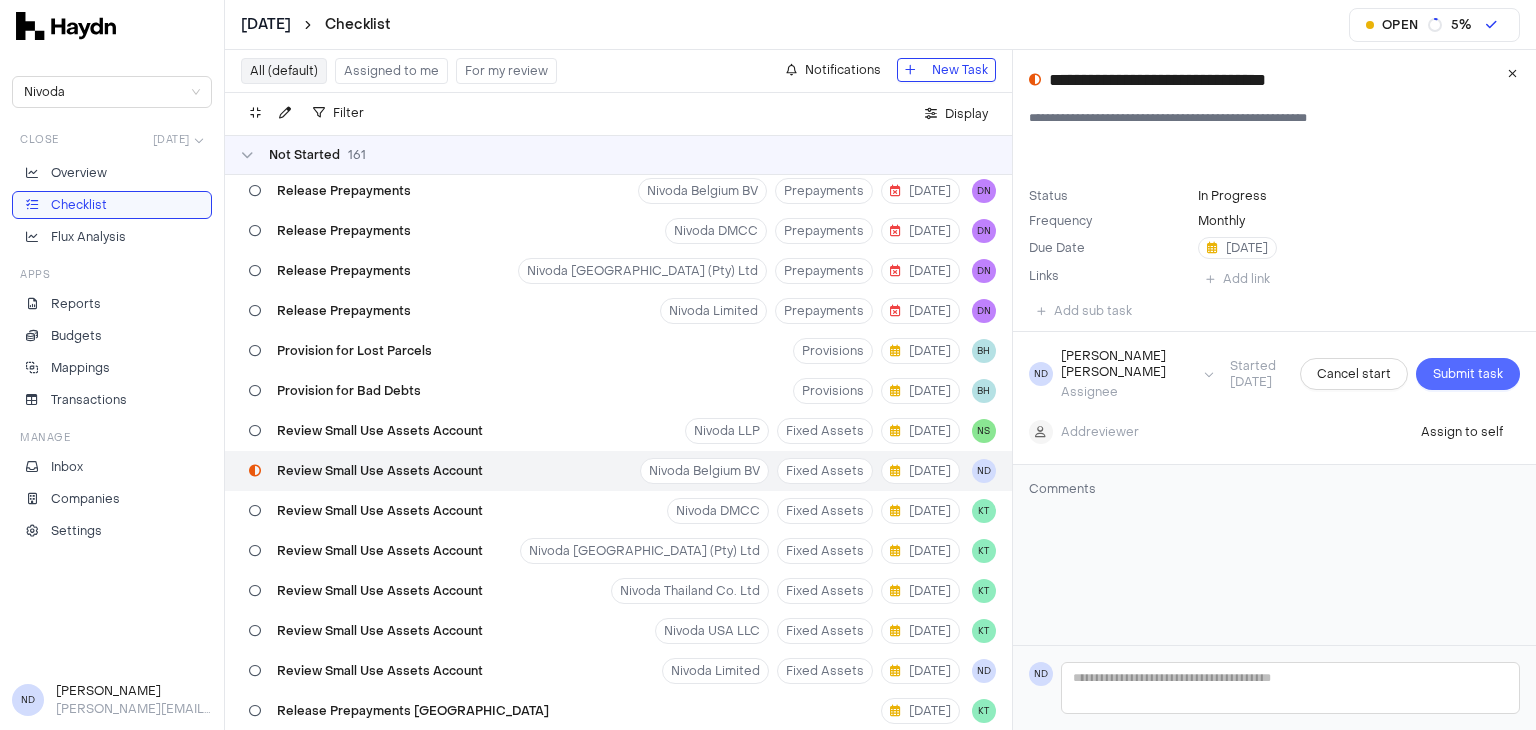 click on "Submit task" at bounding box center (1468, 374) 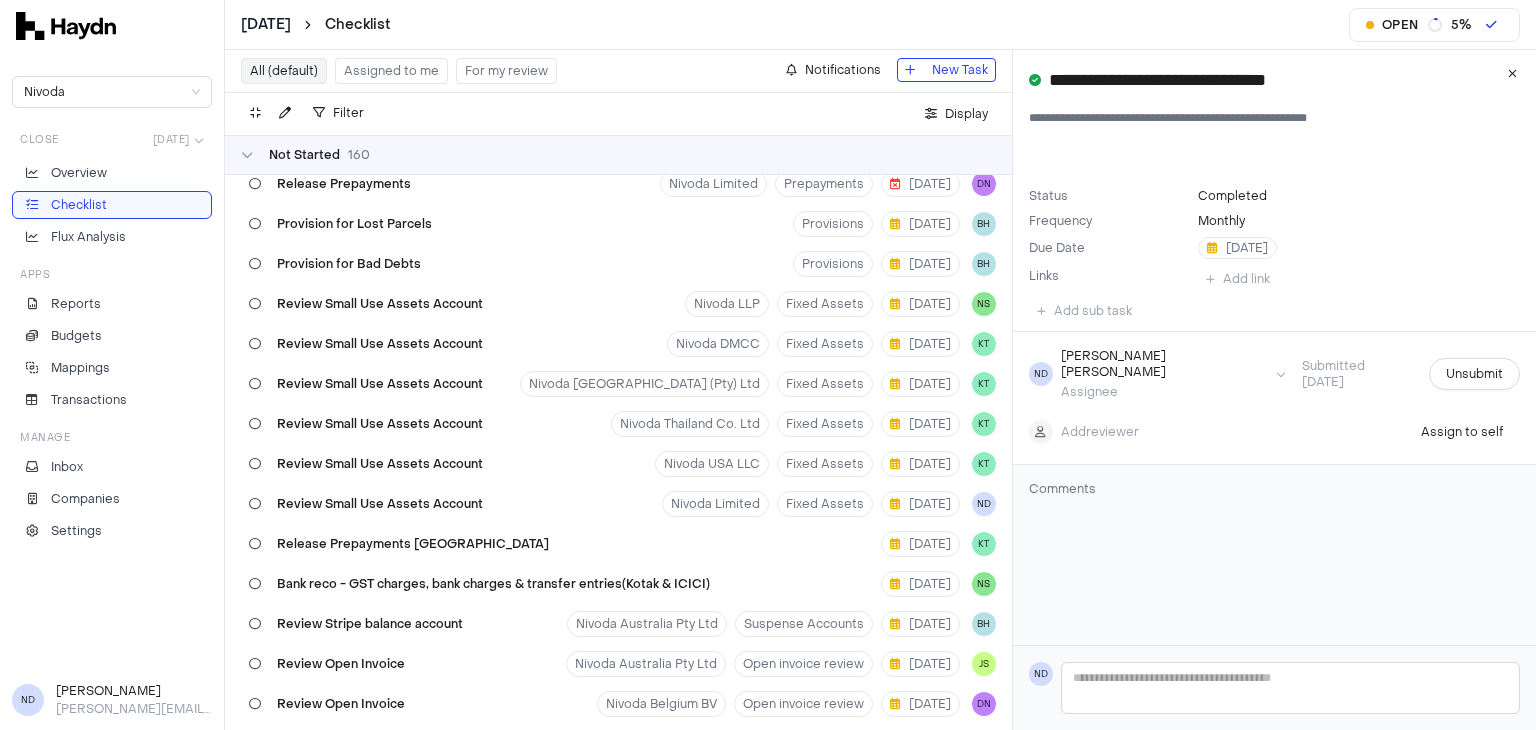 scroll, scrollTop: 130, scrollLeft: 0, axis: vertical 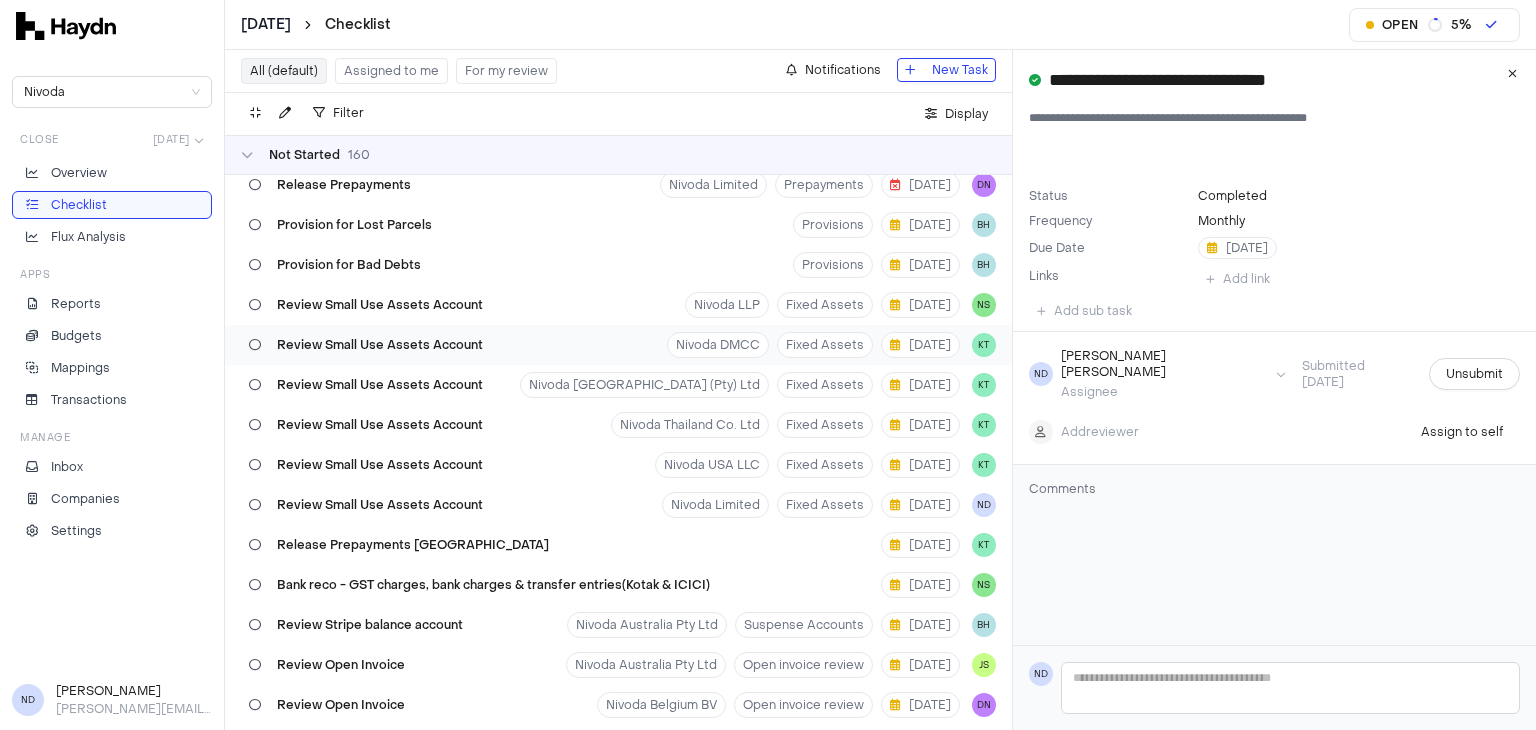 click on "Review Small Use Assets Account" at bounding box center (380, 345) 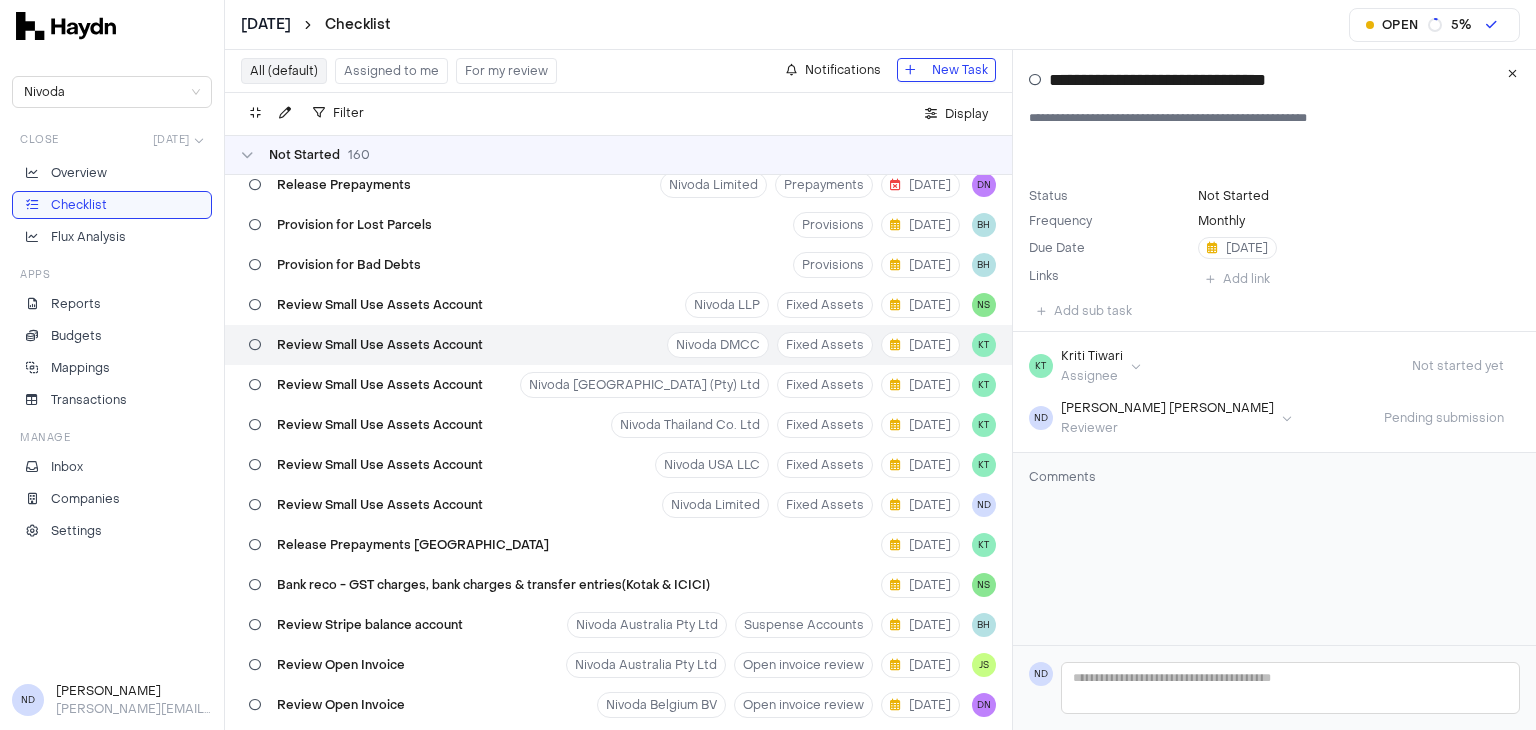 click on "Review Small Use Assets Account Nivoda DMCC Fixed Assets [DATE] KT" at bounding box center (618, 345) 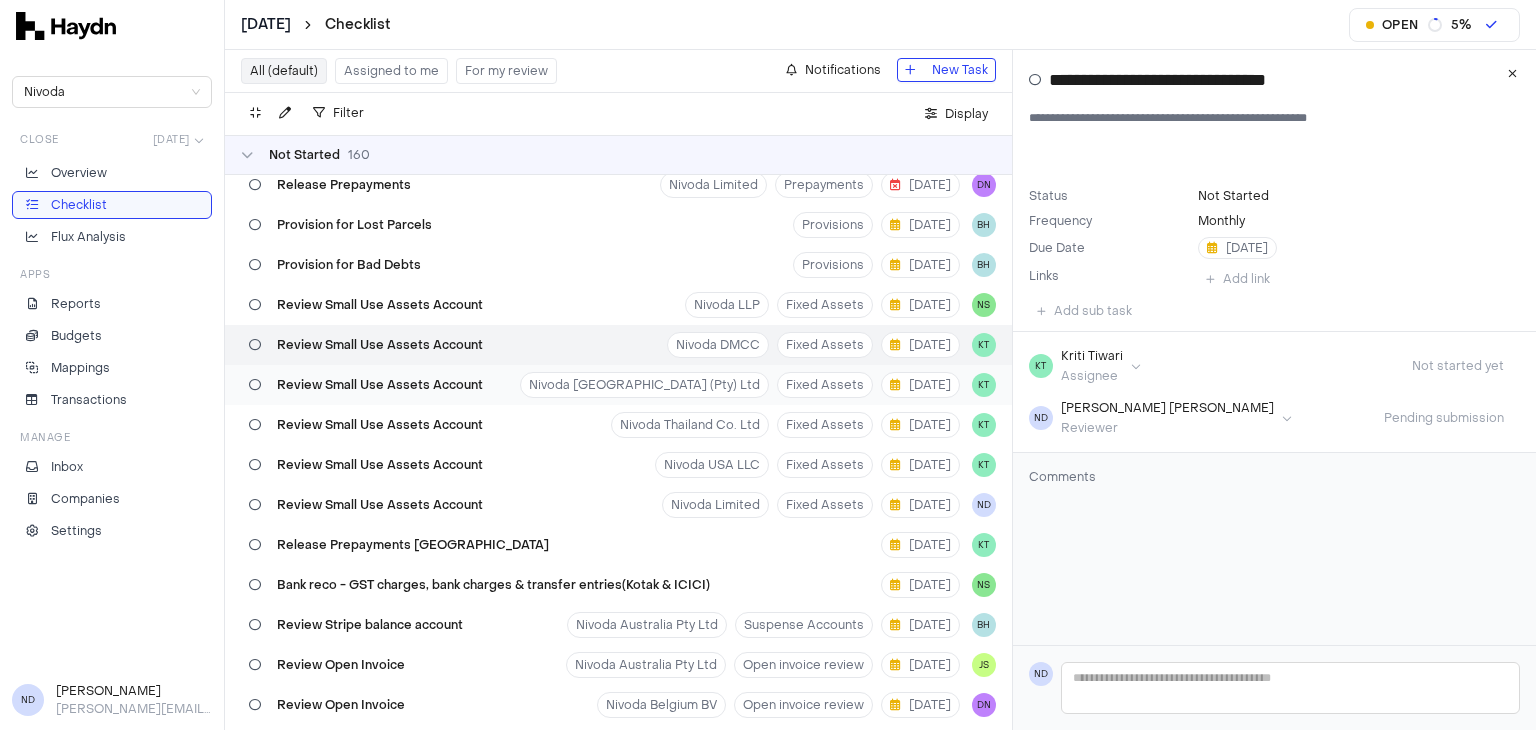 click on "Review Small Use Assets Account" at bounding box center (366, 385) 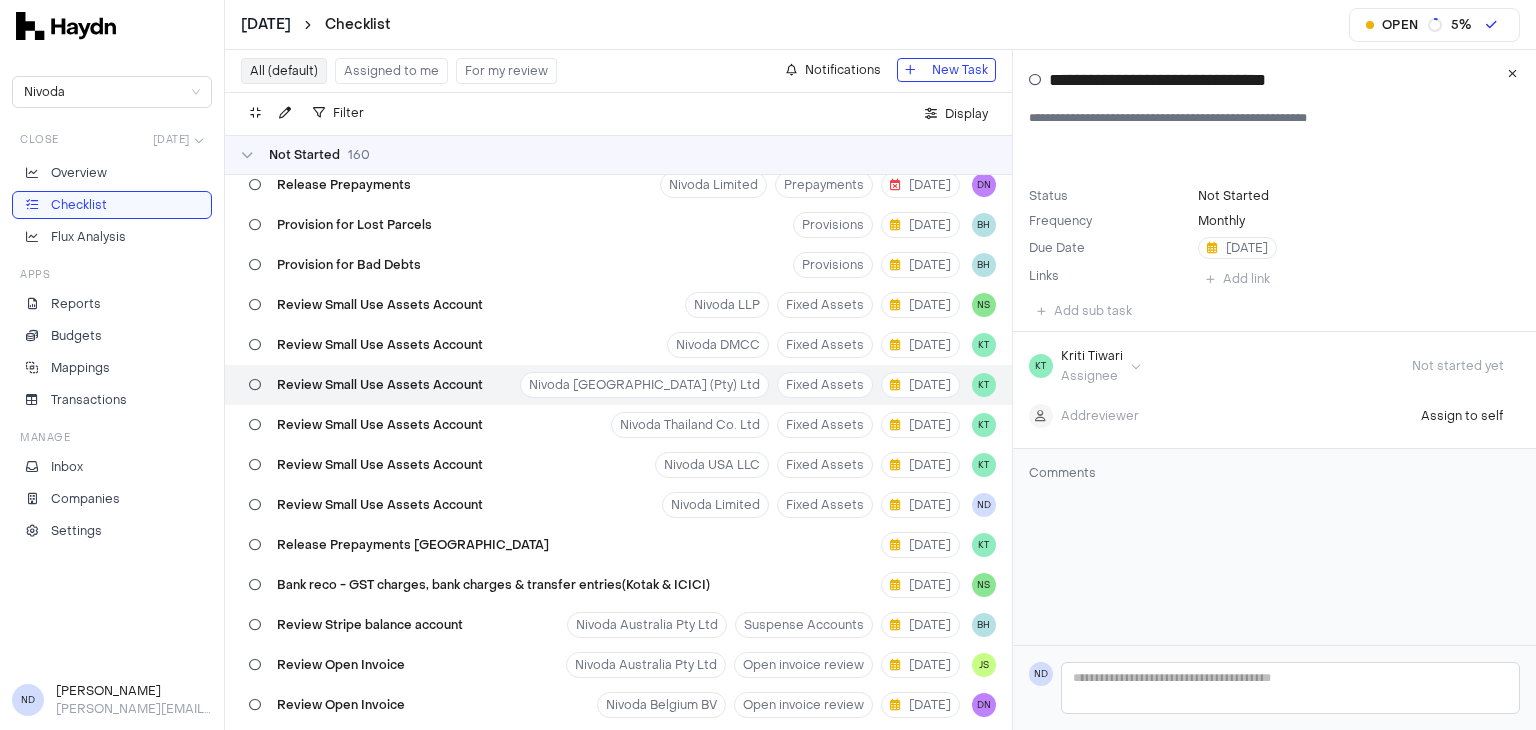 click on "[DATE] Checklist Open 5 % Nivoda Close [DATE] Overview Checklist Flux Analysis Apps Reports Budgets Mappings Transactions Manage Inbox Companies Settings ND [PERSON_NAME] [PERSON_NAME][EMAIL_ADDRESS][DOMAIN_NAME] All   (default) Assigned to me   For my review   Notifications New Task Filter . Display Not Started 160 Release Prepayments Nivoda [GEOGRAPHIC_DATA] BV Prepayments [DATE] DN Release Prepayments Nivoda DMCC Prepayments [DATE] DN Release Prepayments Nivoda [GEOGRAPHIC_DATA] (Pty) Ltd Prepayments [DATE] DN Release Prepayments Nivoda Limited Prepayments [DATE] DN Provision for Lost Parcels  Provisions [DATE] BH Provision for Bad Debts Provisions [DATE] BH Review Small Use Assets Account Nivoda LLP Fixed Assets [DATE] NS Review Small Use Assets Account Nivoda DMCC Fixed Assets [DATE] KT Review Small Use Assets Account Nivoda [GEOGRAPHIC_DATA] (Pty) Ltd Fixed Assets [DATE] KT Review Small Use Assets Account Nivoda Thailand Co. Ltd Fixed Assets [DATE] KT Review Small Use Assets Account Nivoda USA LLC Fixed Assets [DATE] KT Nivoda Limited [DATE] ND 0" at bounding box center [768, 365] 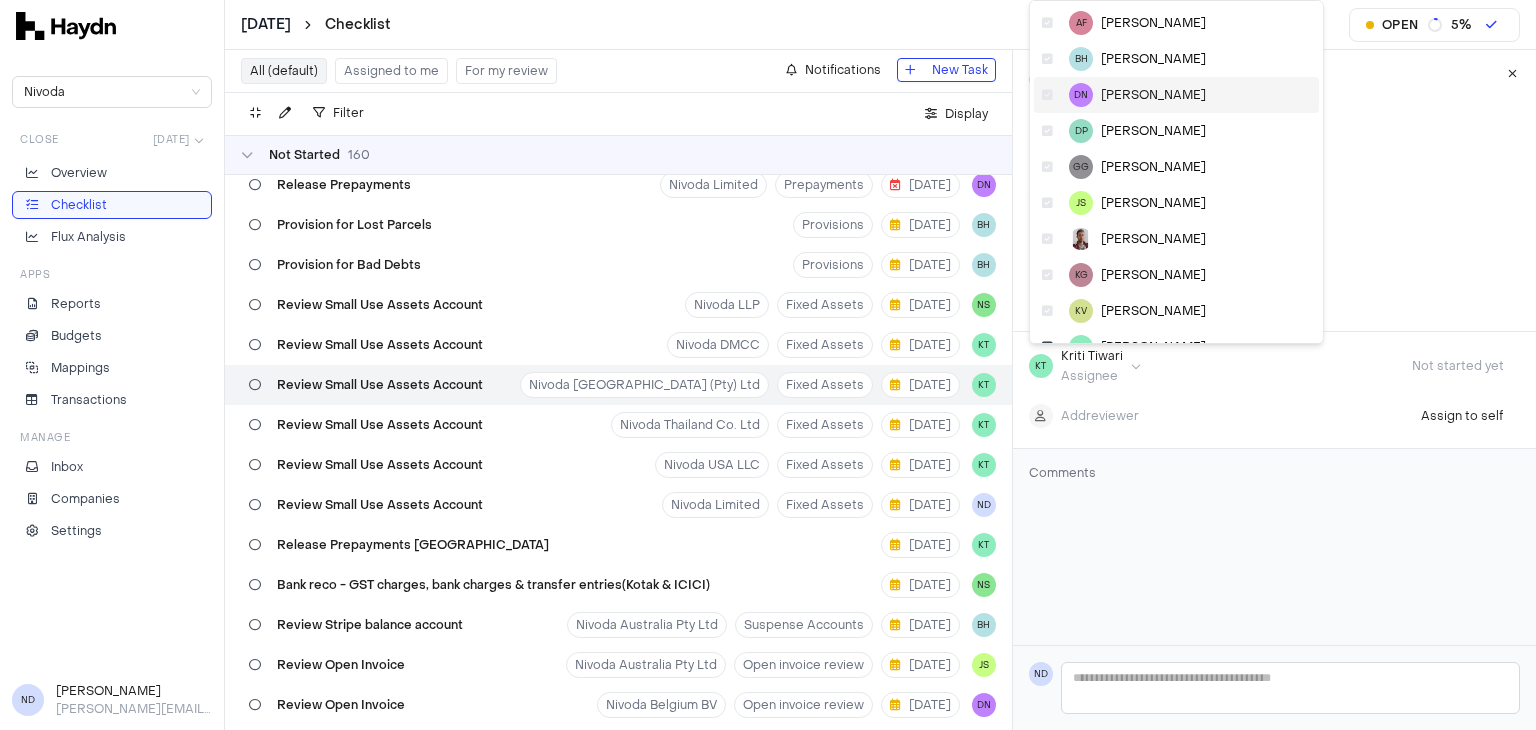 click on "[PERSON_NAME]" at bounding box center (1153, 95) 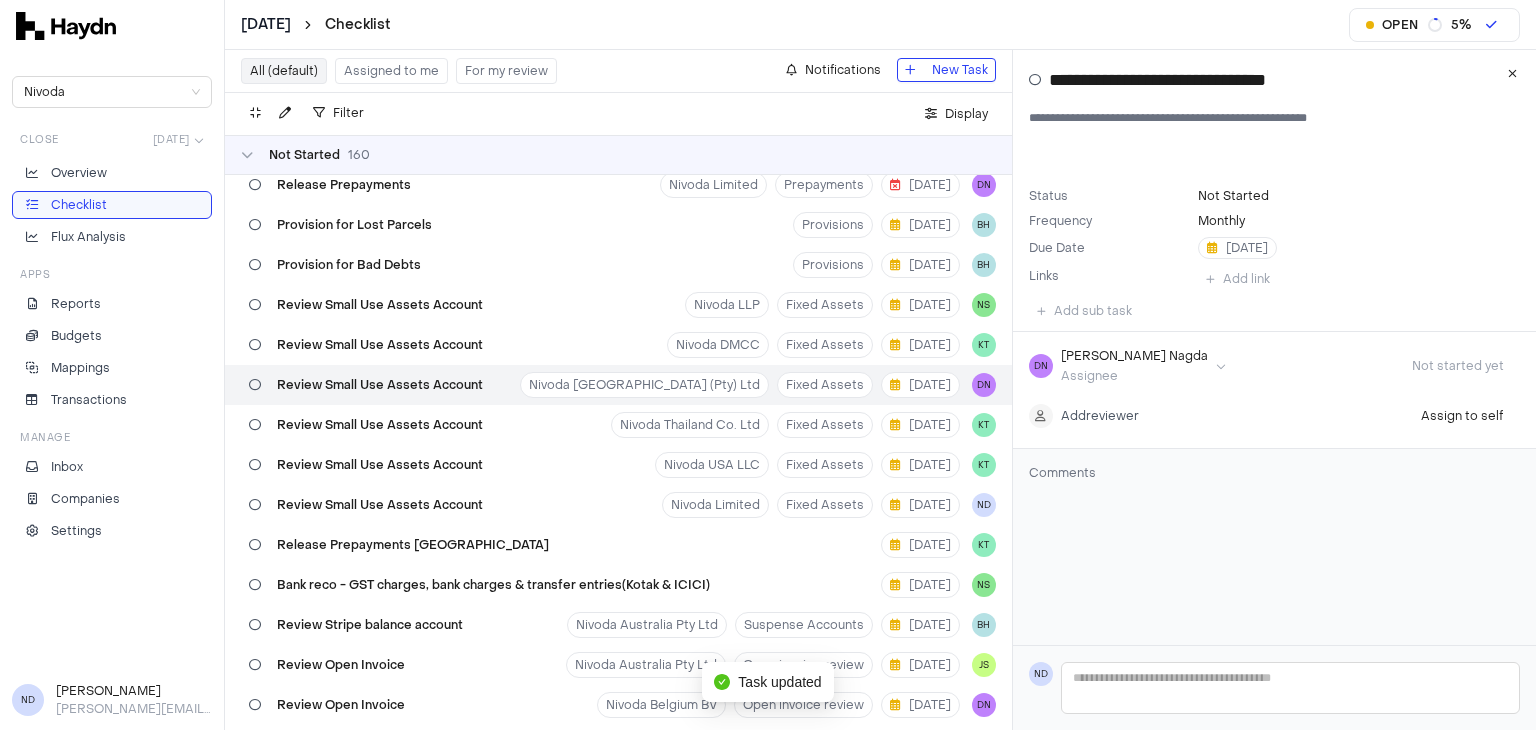 click on "[DATE] Checklist Open 5 % Nivoda Close [DATE] Overview Checklist Flux Analysis Apps Reports Budgets Mappings Transactions Manage Inbox Companies Settings ND [PERSON_NAME] [PERSON_NAME][EMAIL_ADDRESS][DOMAIN_NAME] All   (default) Assigned to me   For my review   Notifications New Task Filter . Display Not Started 160 Release Prepayments Nivoda [GEOGRAPHIC_DATA] BV Prepayments [DATE] DN Release Prepayments Nivoda DMCC Prepayments [DATE] DN Release Prepayments Nivoda [GEOGRAPHIC_DATA] (Pty) Ltd Prepayments [DATE] DN Release Prepayments Nivoda Limited Prepayments [DATE] DN Provision for Lost Parcels  Provisions [DATE] BH Provision for Bad Debts Provisions [DATE] BH Review Small Use Assets Account Nivoda LLP Fixed Assets [DATE] NS Review Small Use Assets Account Nivoda DMCC Fixed Assets [DATE] KT Review Small Use Assets Account Nivoda [GEOGRAPHIC_DATA] (Pty) Ltd Fixed Assets [DATE] DN Review Small Use Assets Account Nivoda Thailand Co. Ltd Fixed Assets [DATE] KT Review Small Use Assets Account Nivoda USA LLC Fixed Assets [DATE] KT Nivoda Limited [DATE] ND 0" at bounding box center (768, 365) 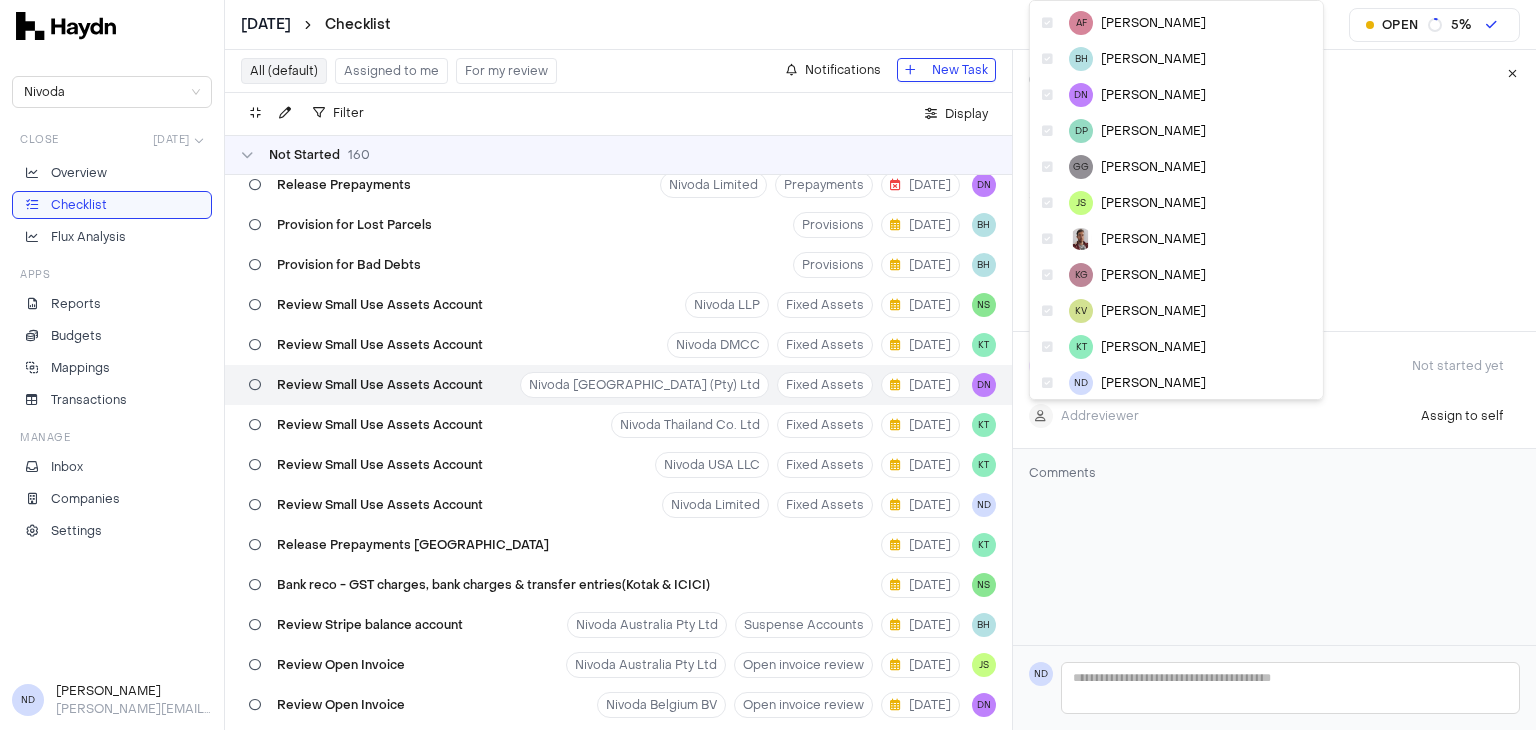 click on "[DATE] Checklist Open 5 % Nivoda Close [DATE] Overview Checklist Flux Analysis Apps Reports Budgets Mappings Transactions Manage Inbox Companies Settings ND [PERSON_NAME] [PERSON_NAME][EMAIL_ADDRESS][DOMAIN_NAME] All   (default) Assigned to me   For my review   Notifications New Task Filter . Display Not Started 160 Release Prepayments Nivoda [GEOGRAPHIC_DATA] BV Prepayments [DATE] DN Release Prepayments Nivoda DMCC Prepayments [DATE] DN Release Prepayments Nivoda [GEOGRAPHIC_DATA] (Pty) Ltd Prepayments [DATE] DN Release Prepayments Nivoda Limited Prepayments [DATE] DN Provision for Lost Parcels  Provisions [DATE] BH Provision for Bad Debts Provisions [DATE] BH Review Small Use Assets Account Nivoda LLP Fixed Assets [DATE] NS Review Small Use Assets Account Nivoda DMCC Fixed Assets [DATE] KT Review Small Use Assets Account Nivoda [GEOGRAPHIC_DATA] (Pty) Ltd Fixed Assets [DATE] DN Review Small Use Assets Account Nivoda Thailand Co. Ltd Fixed Assets [DATE] KT Review Small Use Assets Account Nivoda USA LLC Fixed Assets [DATE] KT Nivoda Limited [DATE] ND 0" at bounding box center (768, 365) 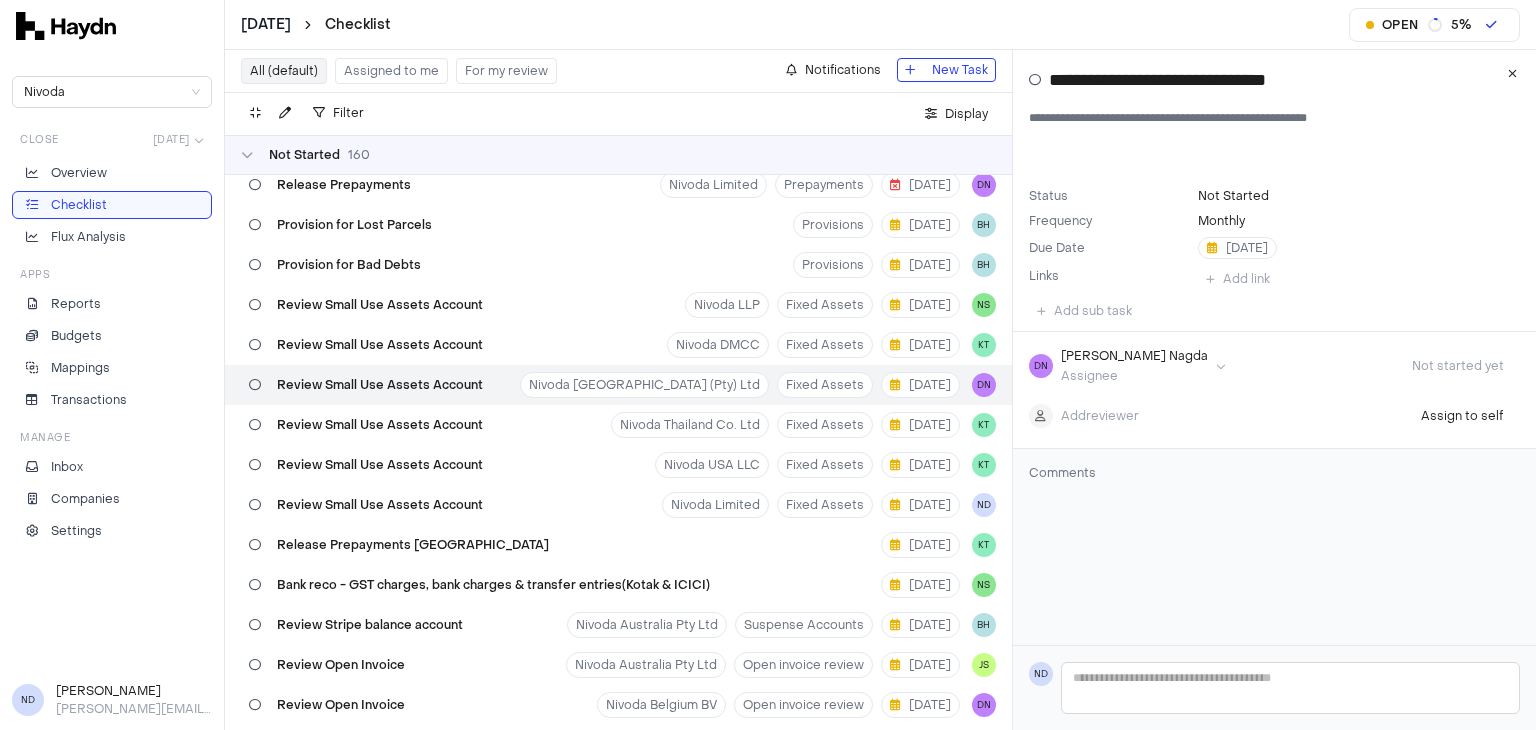 click on "[DATE] Checklist Open 5 % Nivoda Close [DATE] Overview Checklist Flux Analysis Apps Reports Budgets Mappings Transactions Manage Inbox Companies Settings ND [PERSON_NAME] [PERSON_NAME][EMAIL_ADDRESS][DOMAIN_NAME] All   (default) Assigned to me   For my review   Notifications New Task Filter . Display Not Started 160 Release Prepayments Nivoda [GEOGRAPHIC_DATA] BV Prepayments [DATE] DN Release Prepayments Nivoda DMCC Prepayments [DATE] DN Release Prepayments Nivoda [GEOGRAPHIC_DATA] (Pty) Ltd Prepayments [DATE] DN Release Prepayments Nivoda Limited Prepayments [DATE] DN Provision for Lost Parcels  Provisions [DATE] BH Provision for Bad Debts Provisions [DATE] BH Review Small Use Assets Account Nivoda LLP Fixed Assets [DATE] NS Review Small Use Assets Account Nivoda DMCC Fixed Assets [DATE] KT Review Small Use Assets Account Nivoda [GEOGRAPHIC_DATA] (Pty) Ltd Fixed Assets [DATE] DN Review Small Use Assets Account Nivoda Thailand Co. Ltd Fixed Assets [DATE] KT Review Small Use Assets Account Nivoda USA LLC Fixed Assets [DATE] KT Nivoda Limited [DATE] ND 0" at bounding box center (768, 365) 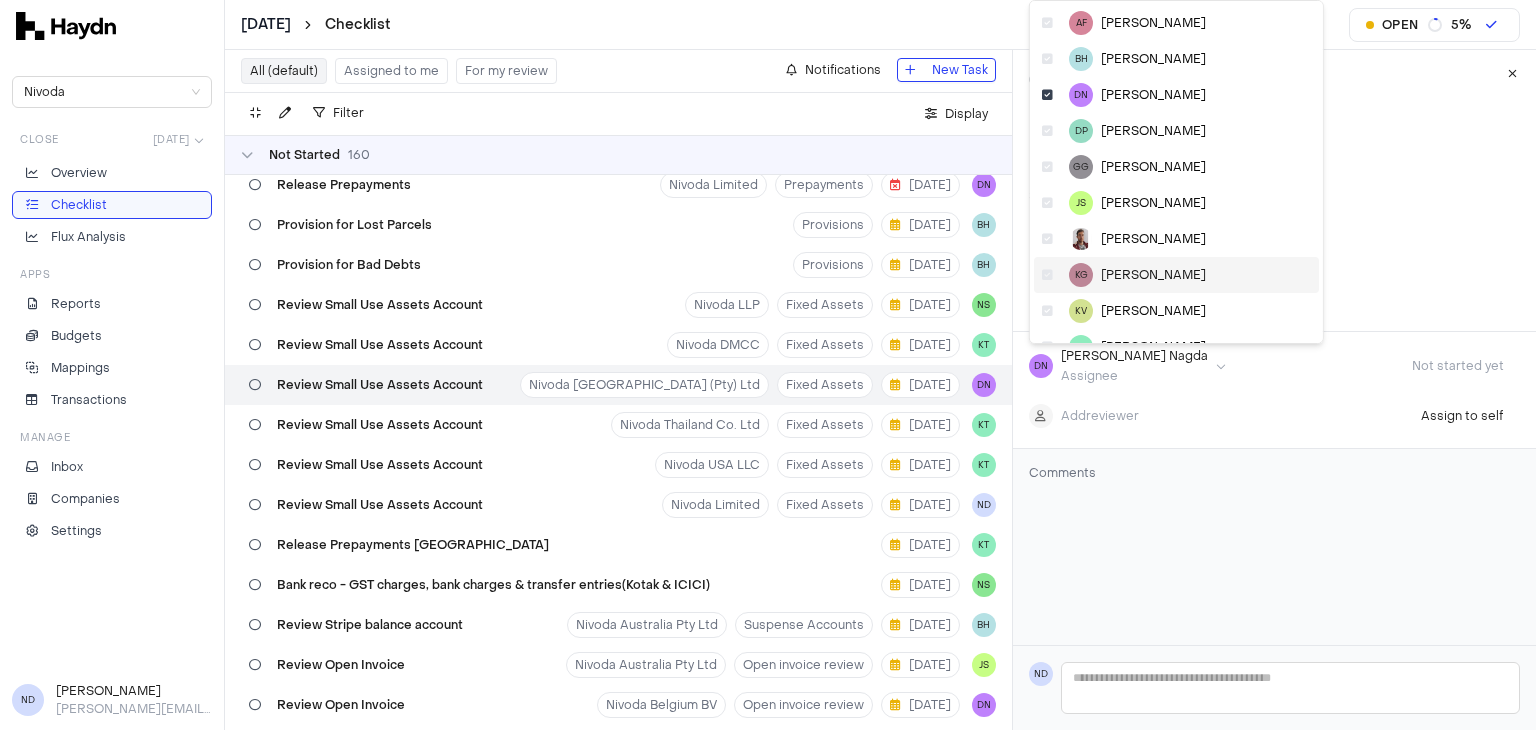 scroll, scrollTop: 67, scrollLeft: 0, axis: vertical 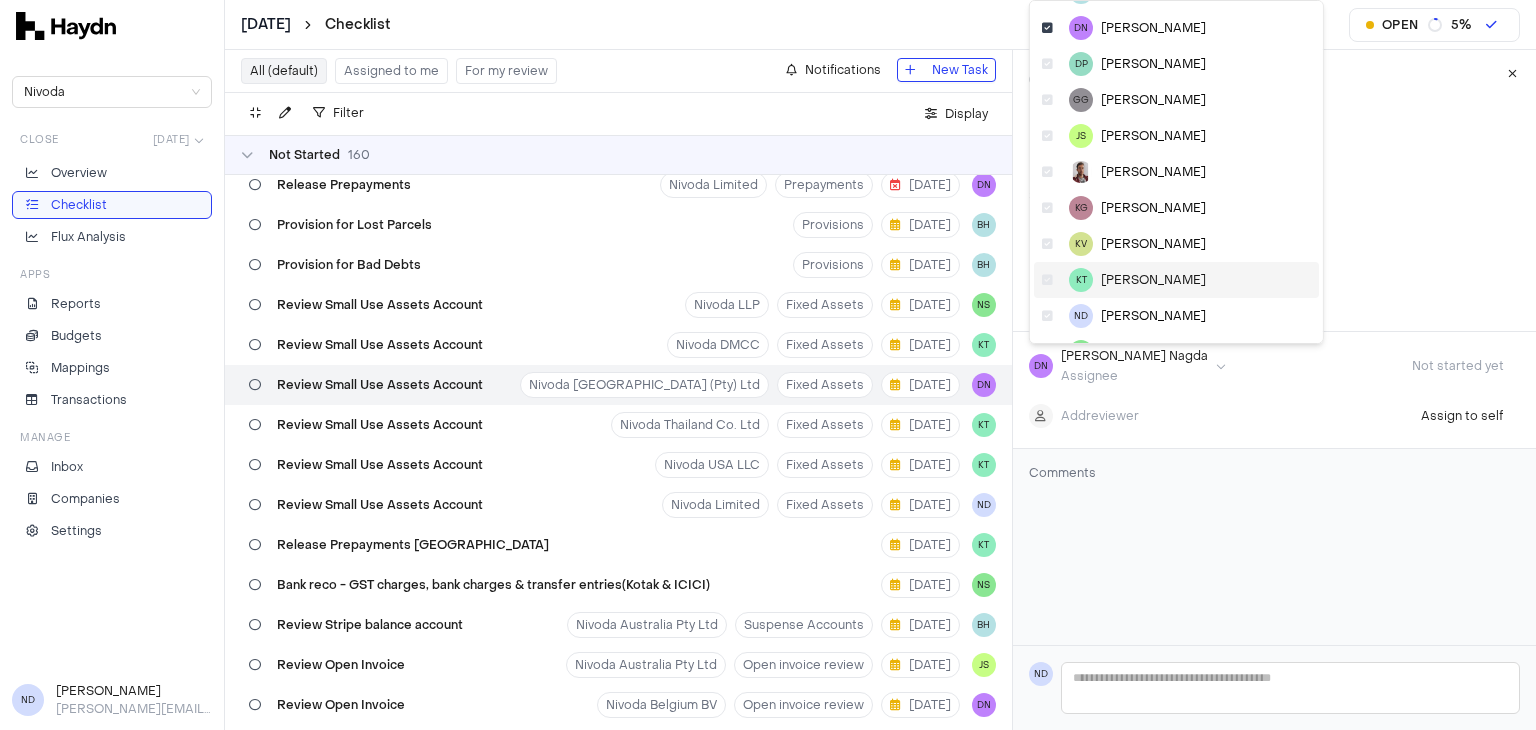 click on "KT Kriti Tiwari" at bounding box center [1176, 280] 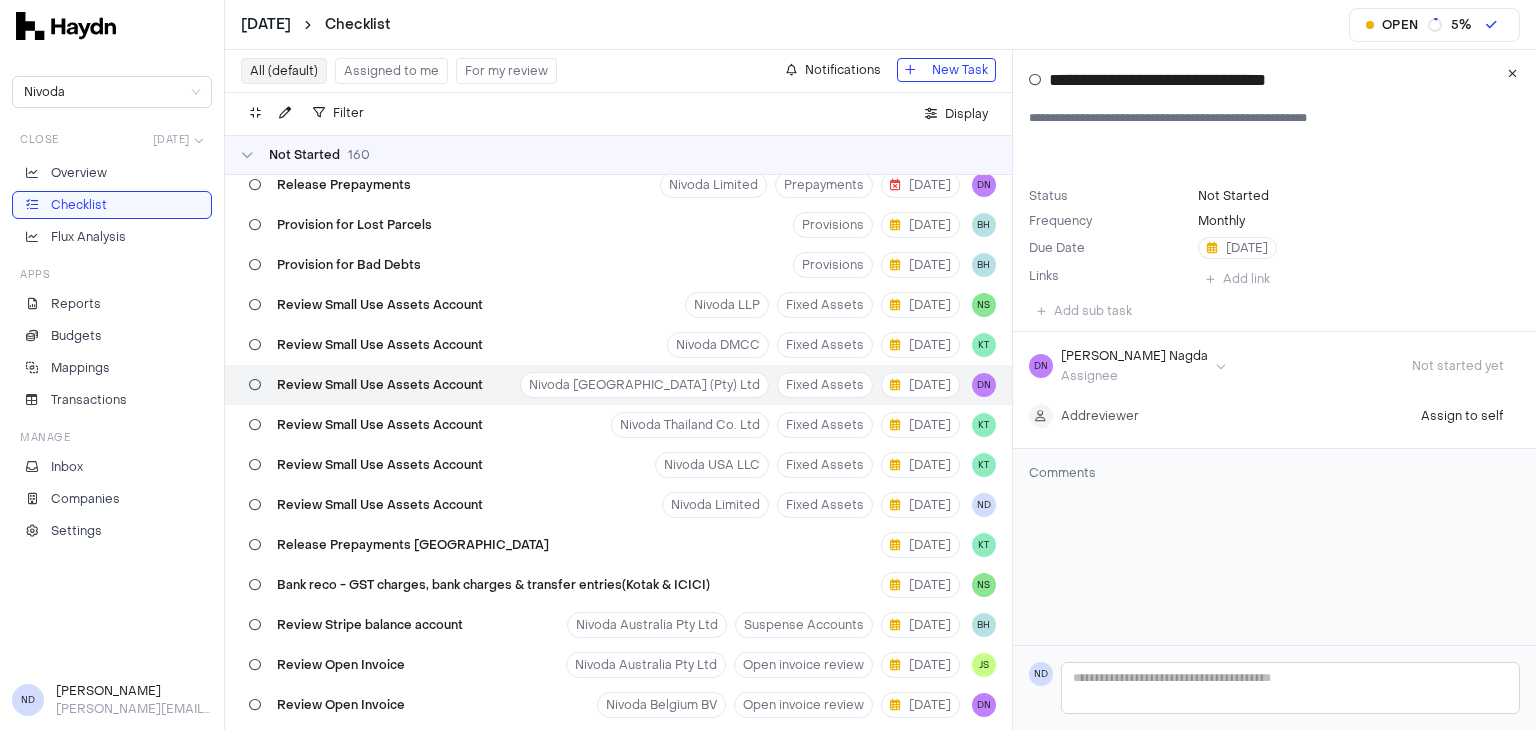 click on "[DATE] Checklist Open 5 % Nivoda Close [DATE] Overview Checklist Flux Analysis Apps Reports Budgets Mappings Transactions Manage Inbox Companies Settings ND [PERSON_NAME] [PERSON_NAME][EMAIL_ADDRESS][DOMAIN_NAME] All   (default) Assigned to me   For my review   Notifications New Task Filter . Display Not Started 160 Release Prepayments Nivoda [GEOGRAPHIC_DATA] BV Prepayments [DATE] DN Release Prepayments Nivoda DMCC Prepayments [DATE] DN Release Prepayments Nivoda [GEOGRAPHIC_DATA] (Pty) Ltd Prepayments [DATE] DN Release Prepayments Nivoda Limited Prepayments [DATE] DN Provision for Lost Parcels  Provisions [DATE] BH Provision for Bad Debts Provisions [DATE] BH Review Small Use Assets Account Nivoda LLP Fixed Assets [DATE] NS Review Small Use Assets Account Nivoda DMCC Fixed Assets [DATE] KT Review Small Use Assets Account Nivoda [GEOGRAPHIC_DATA] (Pty) Ltd Fixed Assets [DATE] DN Review Small Use Assets Account Nivoda Thailand Co. Ltd Fixed Assets [DATE] KT Review Small Use Assets Account Nivoda USA LLC Fixed Assets [DATE] KT Nivoda Limited [DATE] ND 0" at bounding box center (768, 365) 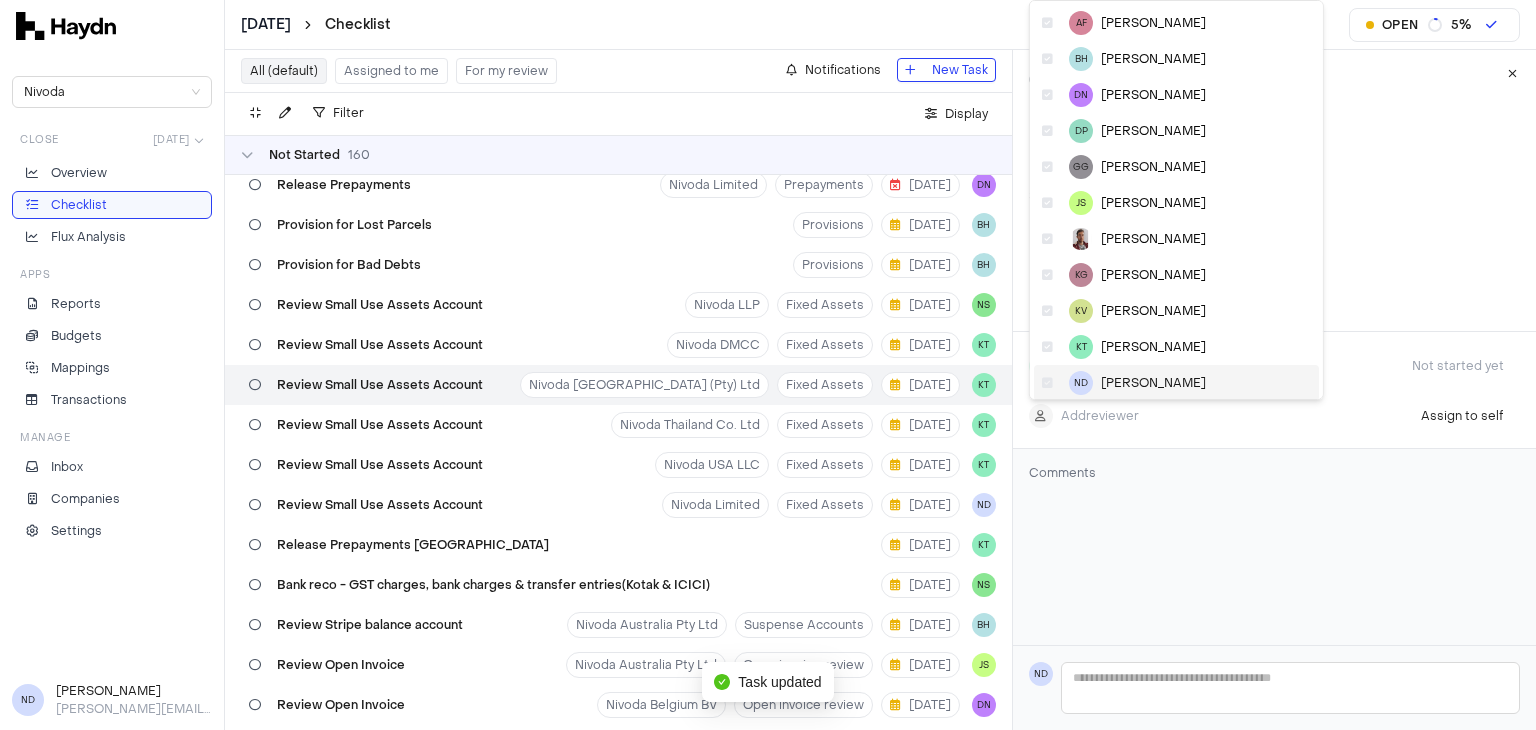click on "ND [PERSON_NAME]" at bounding box center [1176, 383] 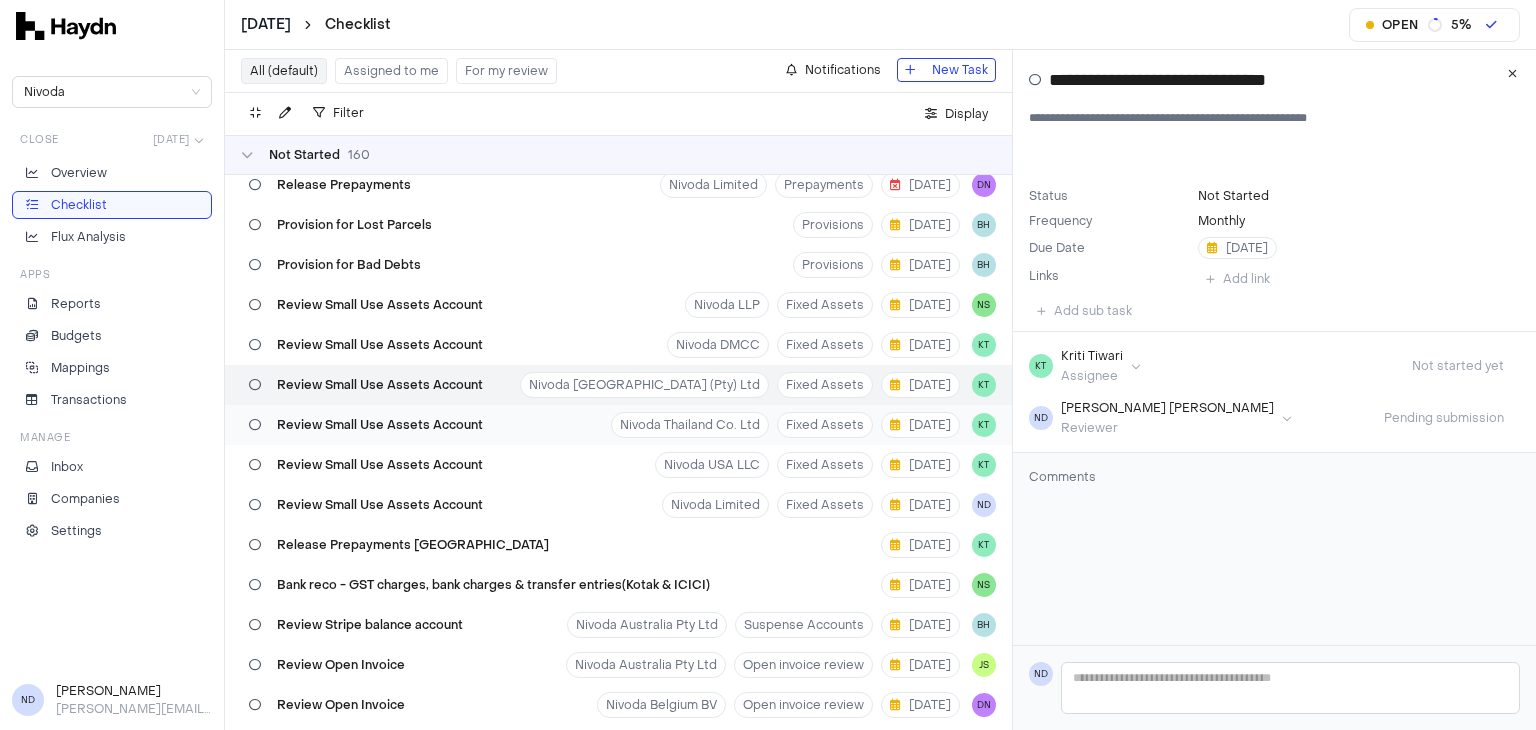 click on "Review Small Use Assets Account" at bounding box center [380, 425] 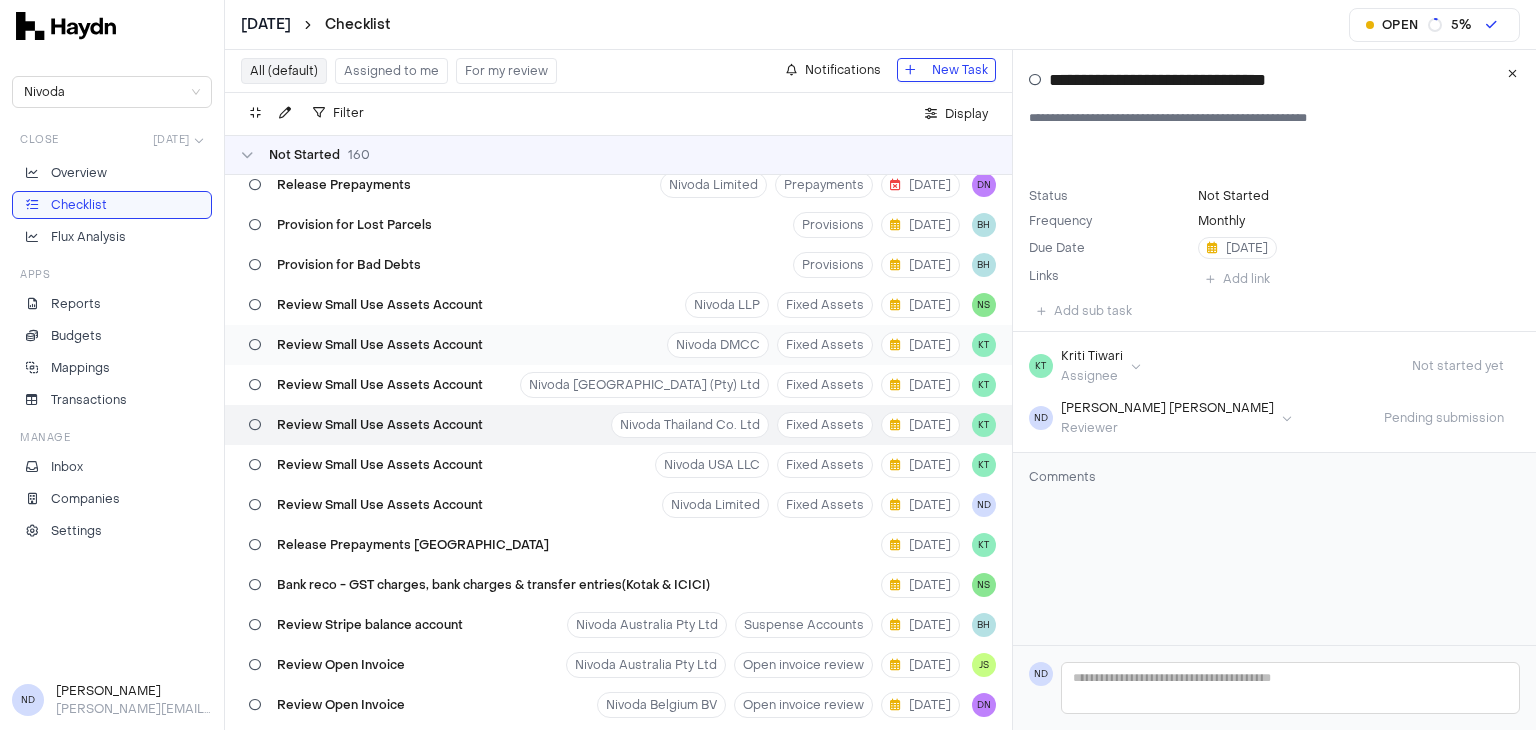 click on "Review Small Use Assets Account" at bounding box center (380, 345) 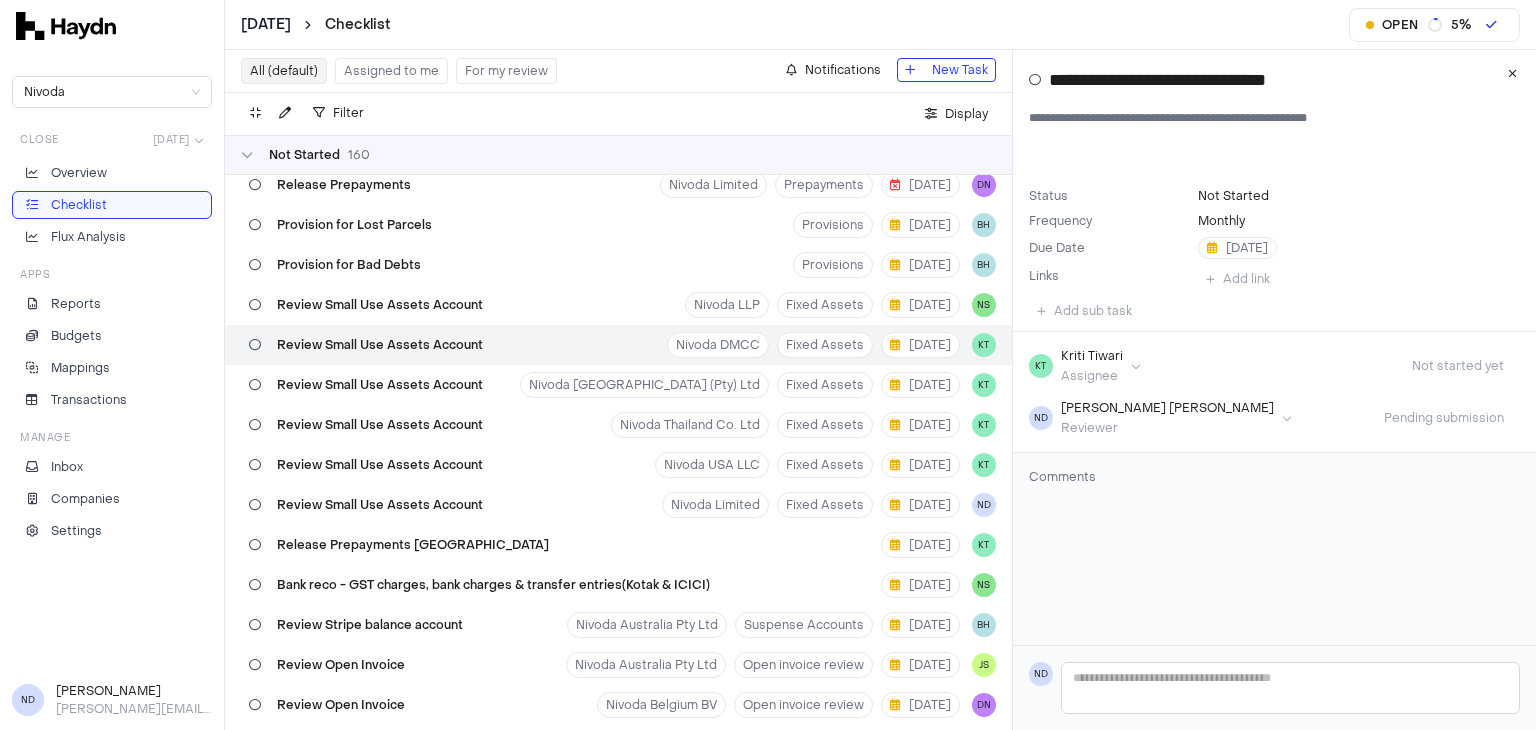 click on "Review Small Use Assets Account" at bounding box center [380, 345] 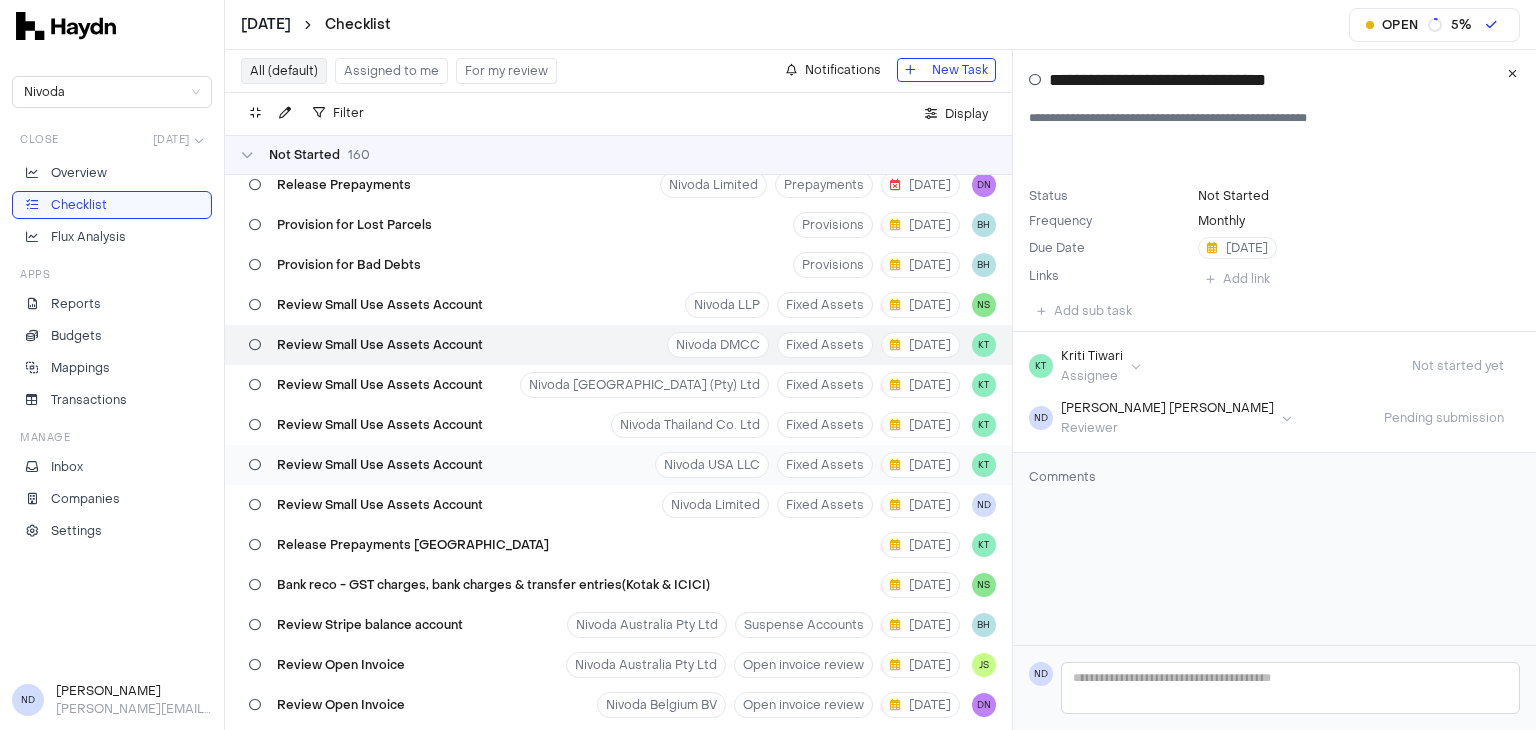 click on "Review Small Use Assets Account" at bounding box center [380, 465] 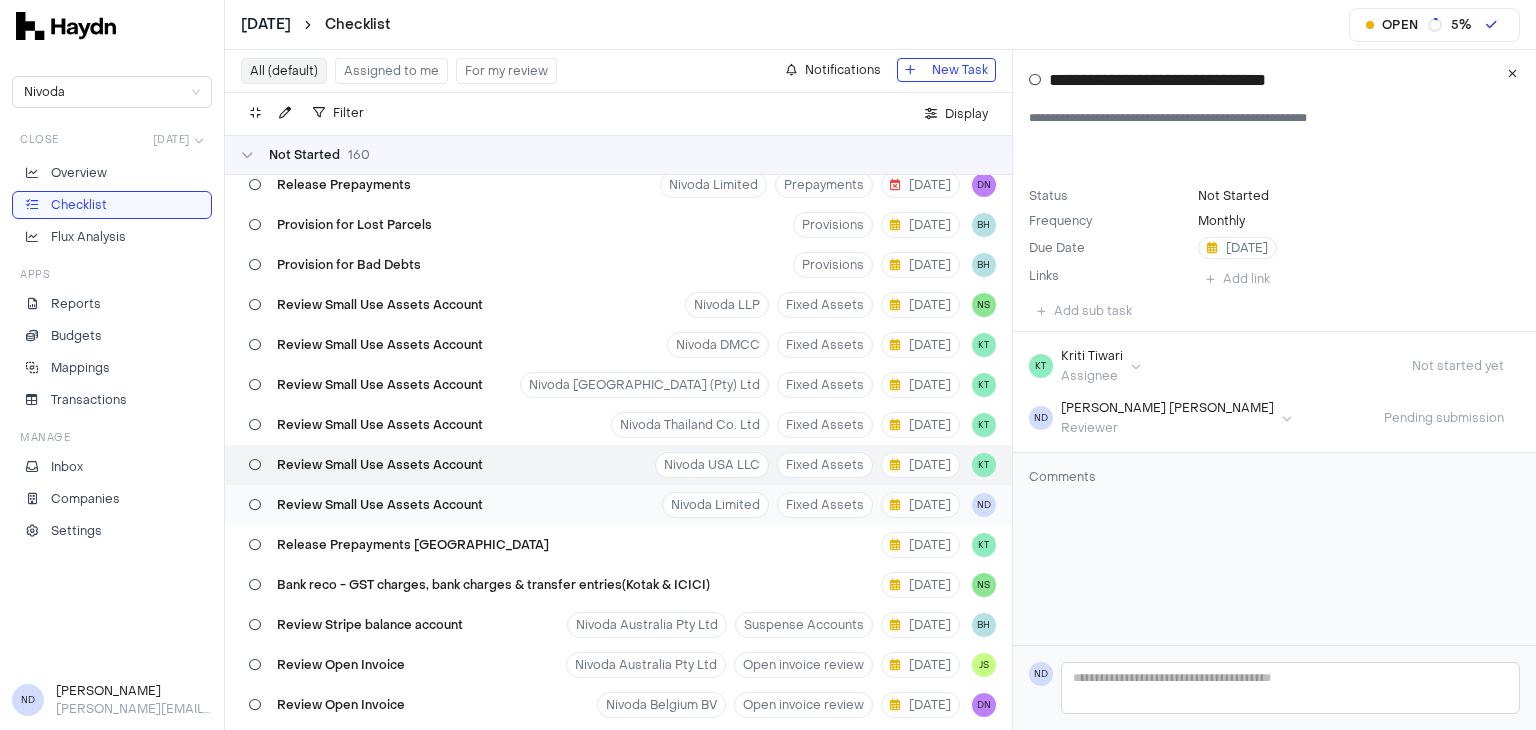 click on "Review Small Use Assets Account Nivoda Limited Fixed Assets [DATE] ND" at bounding box center [618, 505] 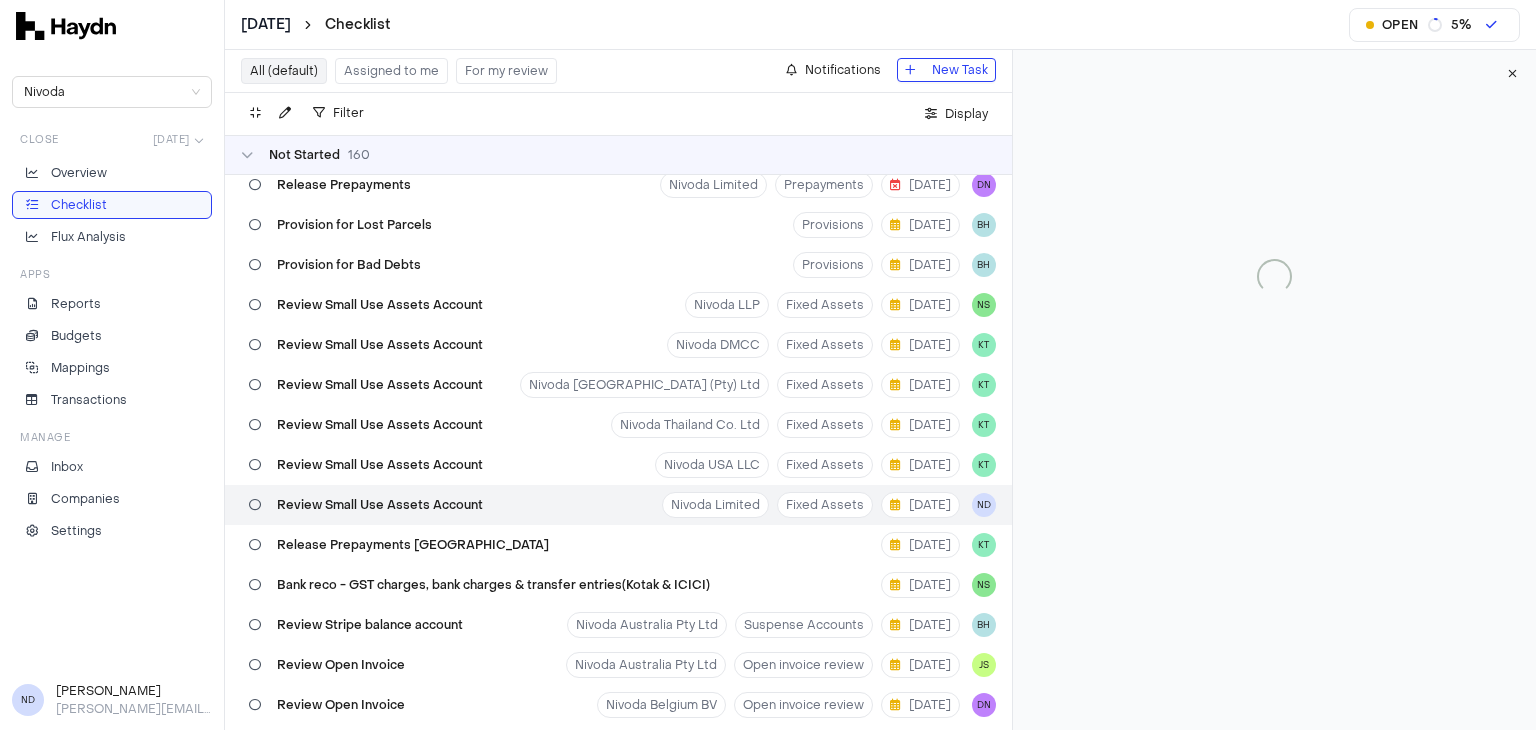 type 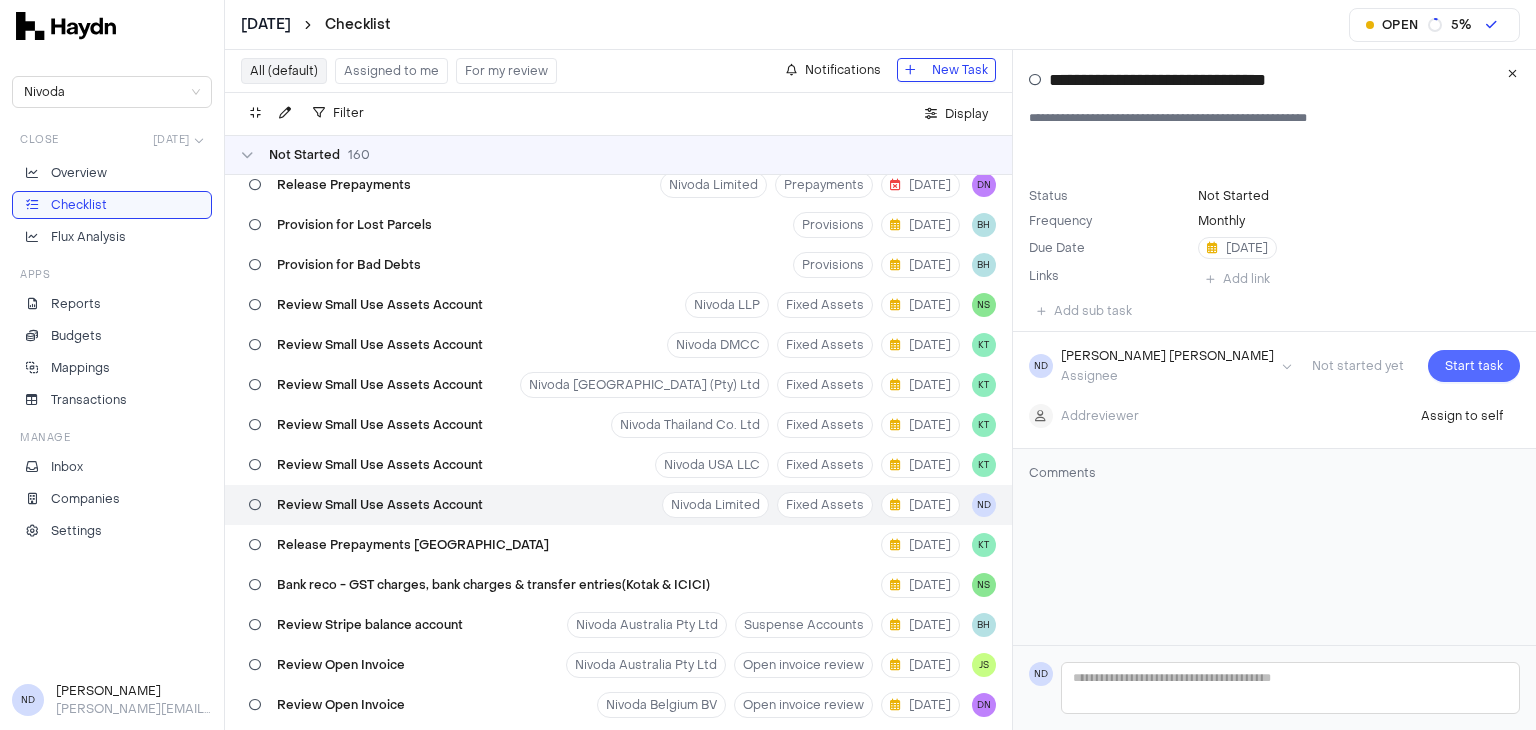 click on "Start task" at bounding box center (1474, 366) 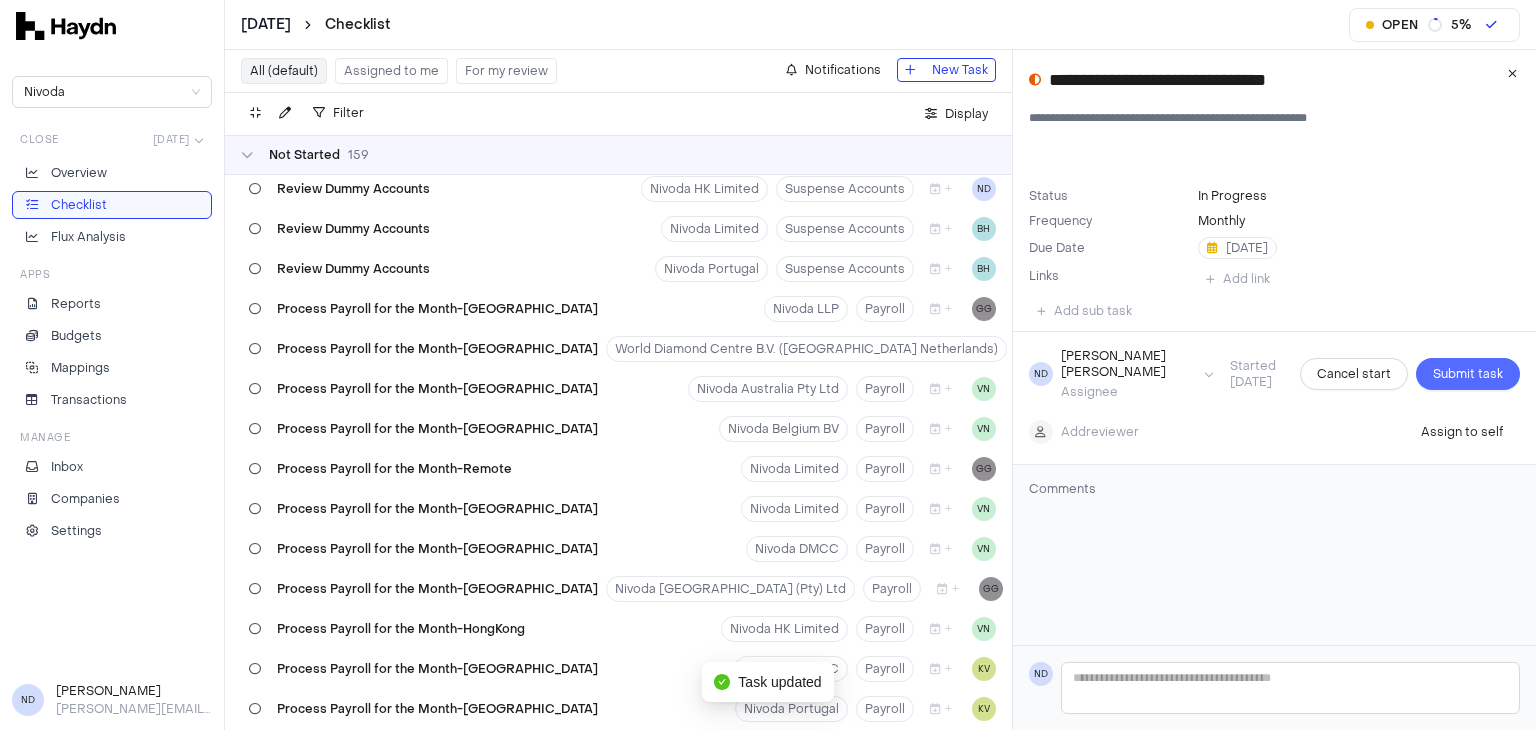 click on "Submit task" at bounding box center [1468, 374] 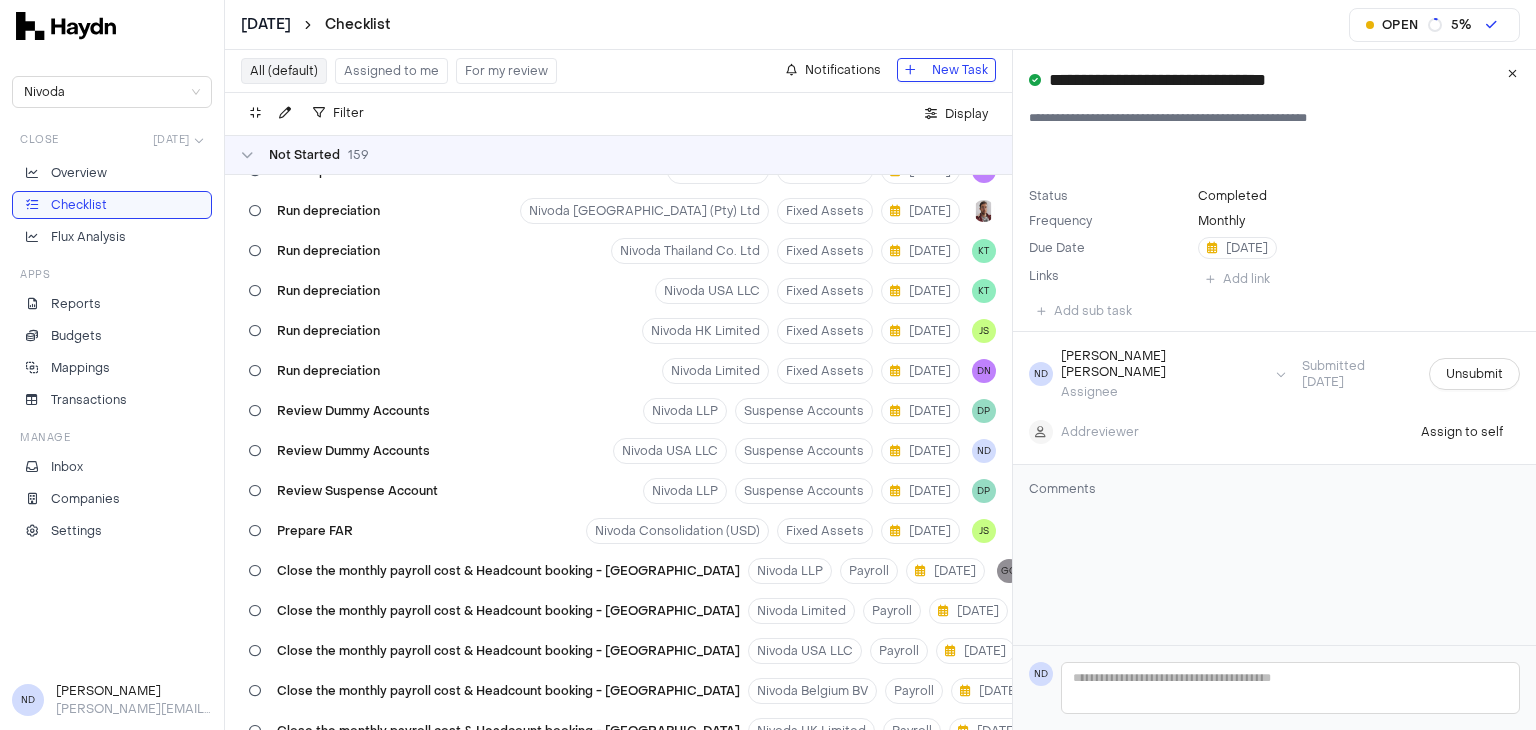 scroll, scrollTop: 0, scrollLeft: 0, axis: both 